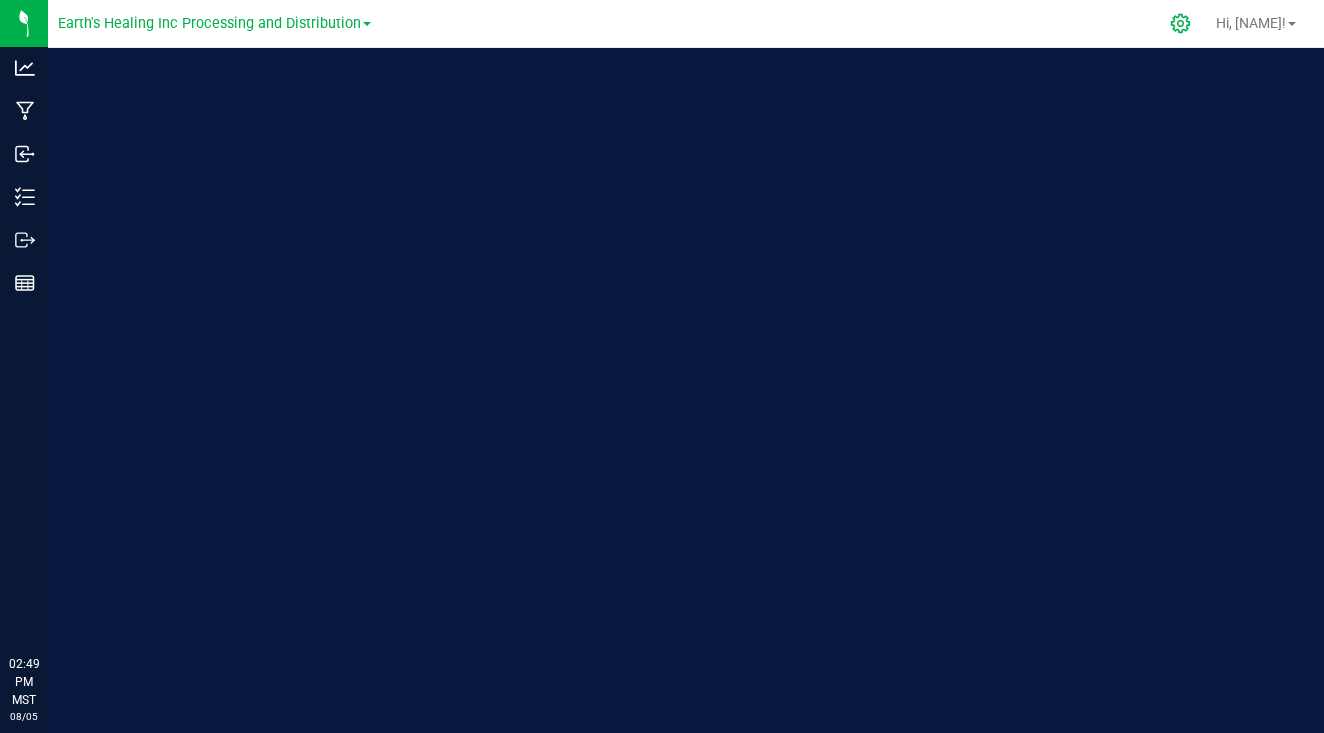 scroll, scrollTop: 0, scrollLeft: 0, axis: both 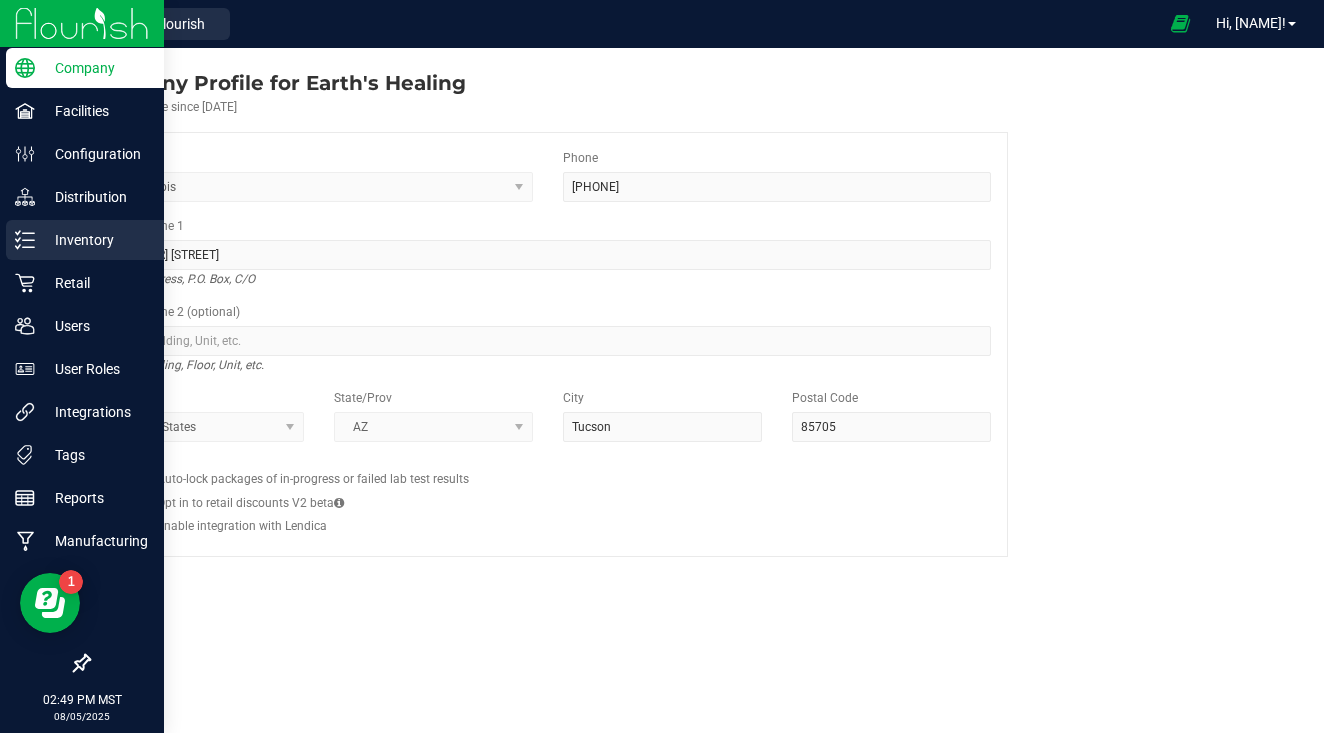 click on "Inventory" at bounding box center (95, 240) 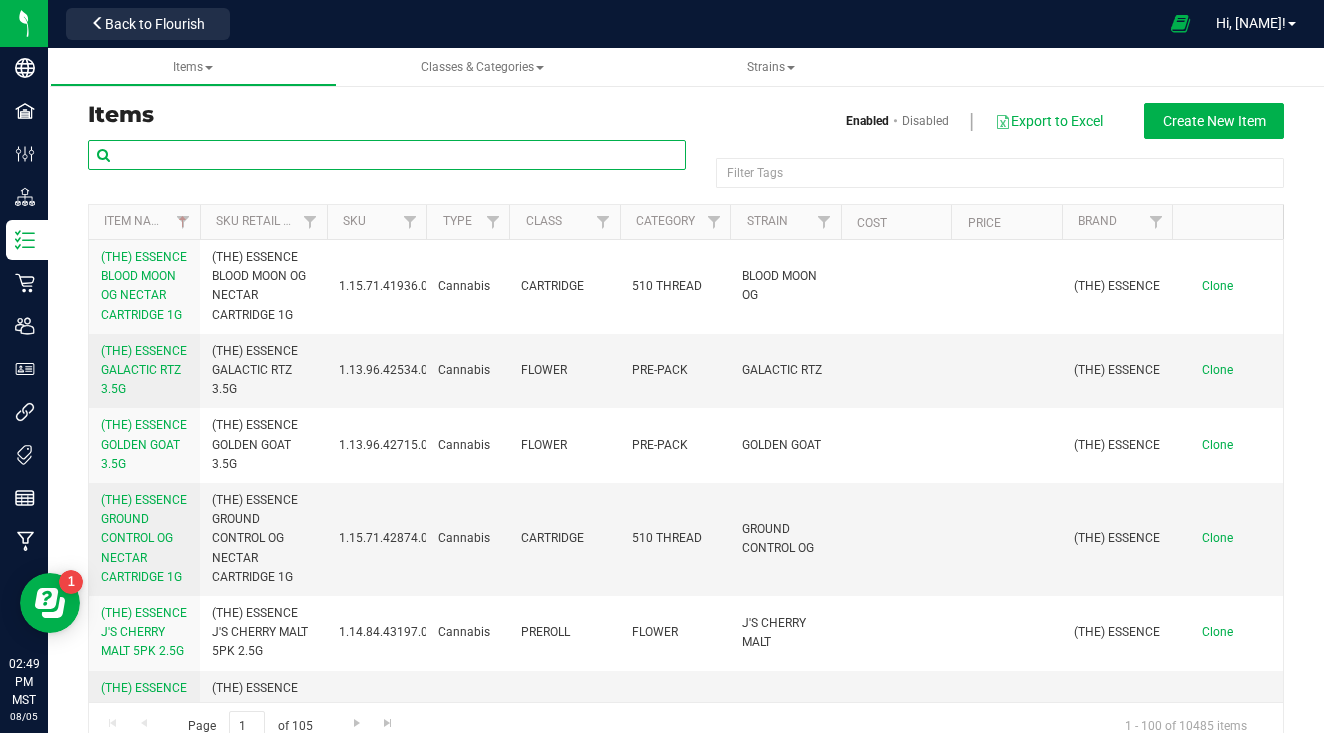 click at bounding box center (387, 155) 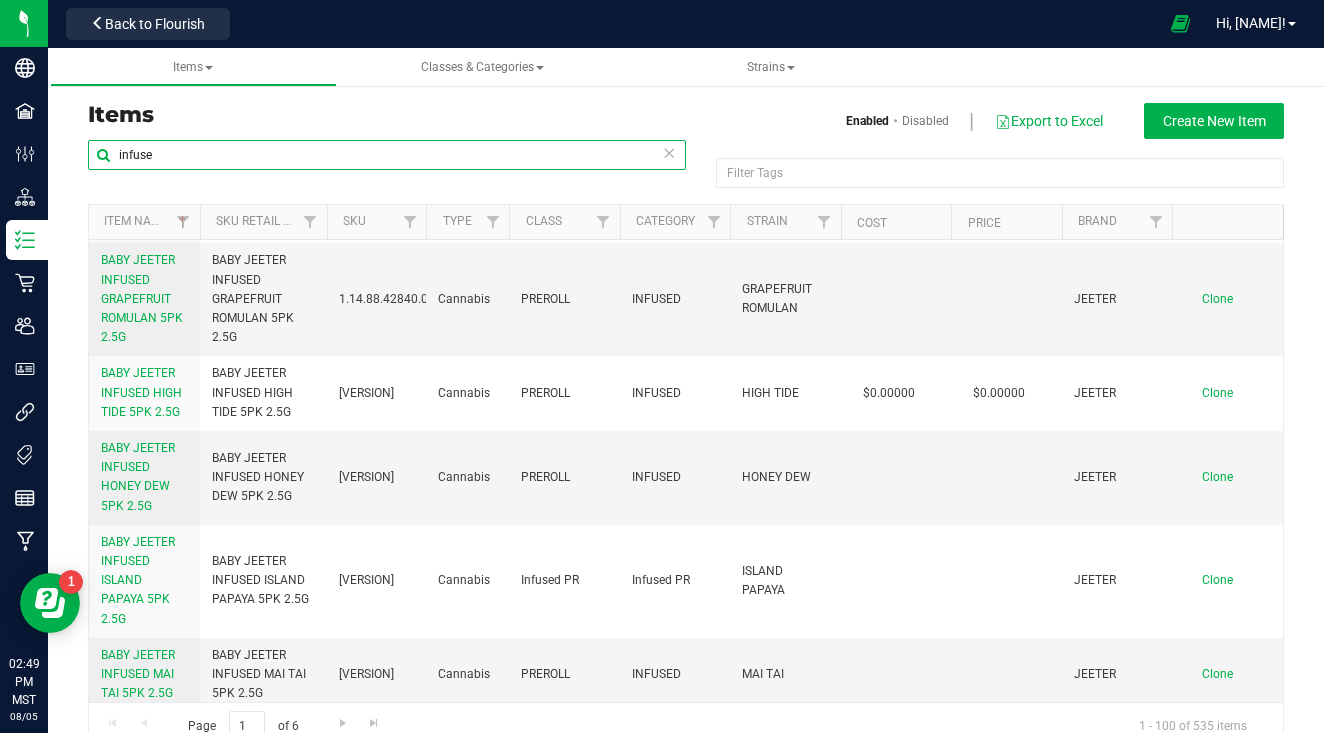 scroll, scrollTop: 1330, scrollLeft: 0, axis: vertical 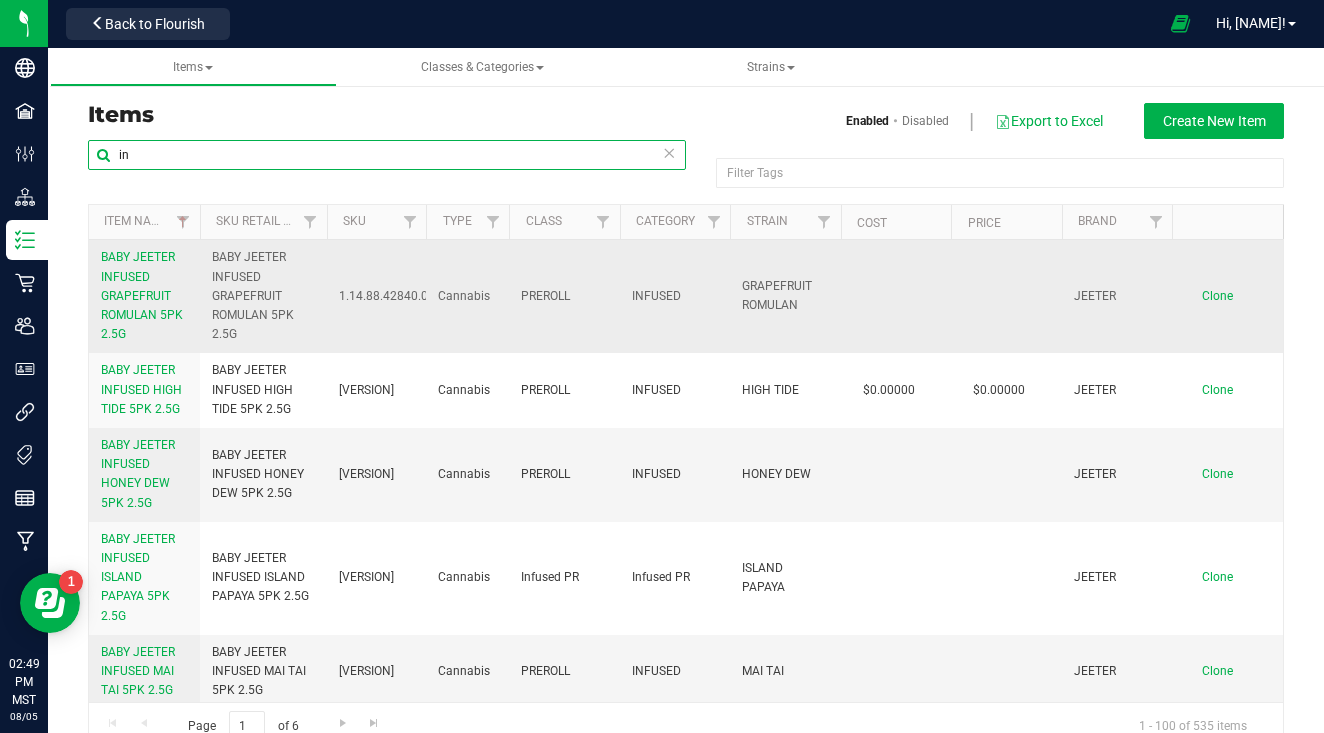 type on "i" 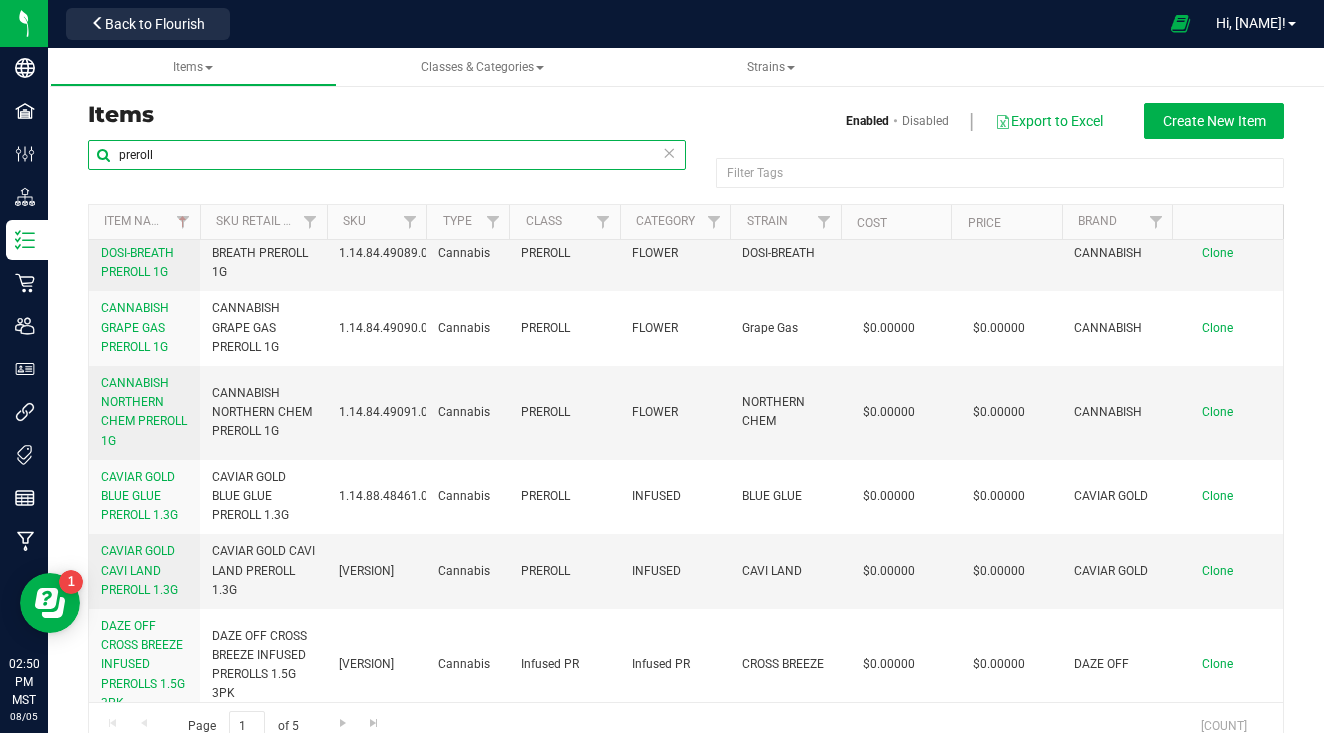 scroll, scrollTop: 0, scrollLeft: 0, axis: both 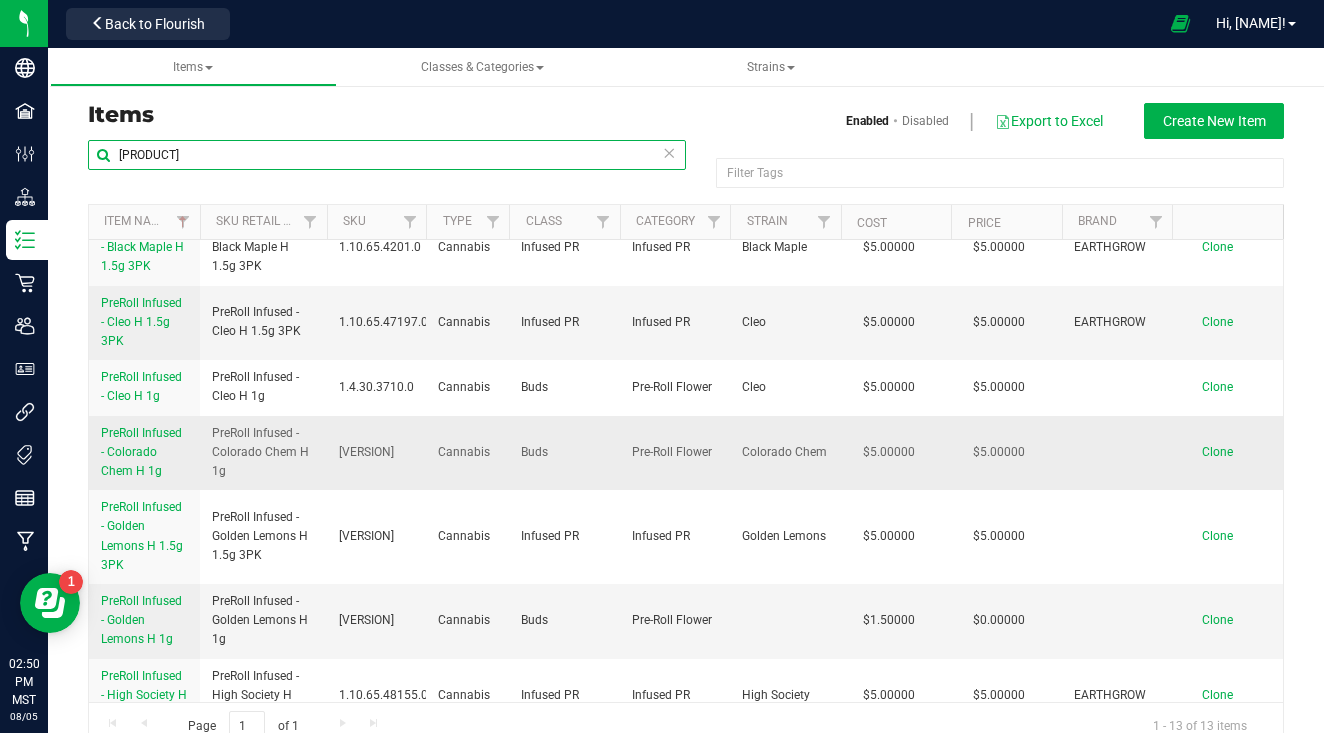 type on "[PRODUCT]" 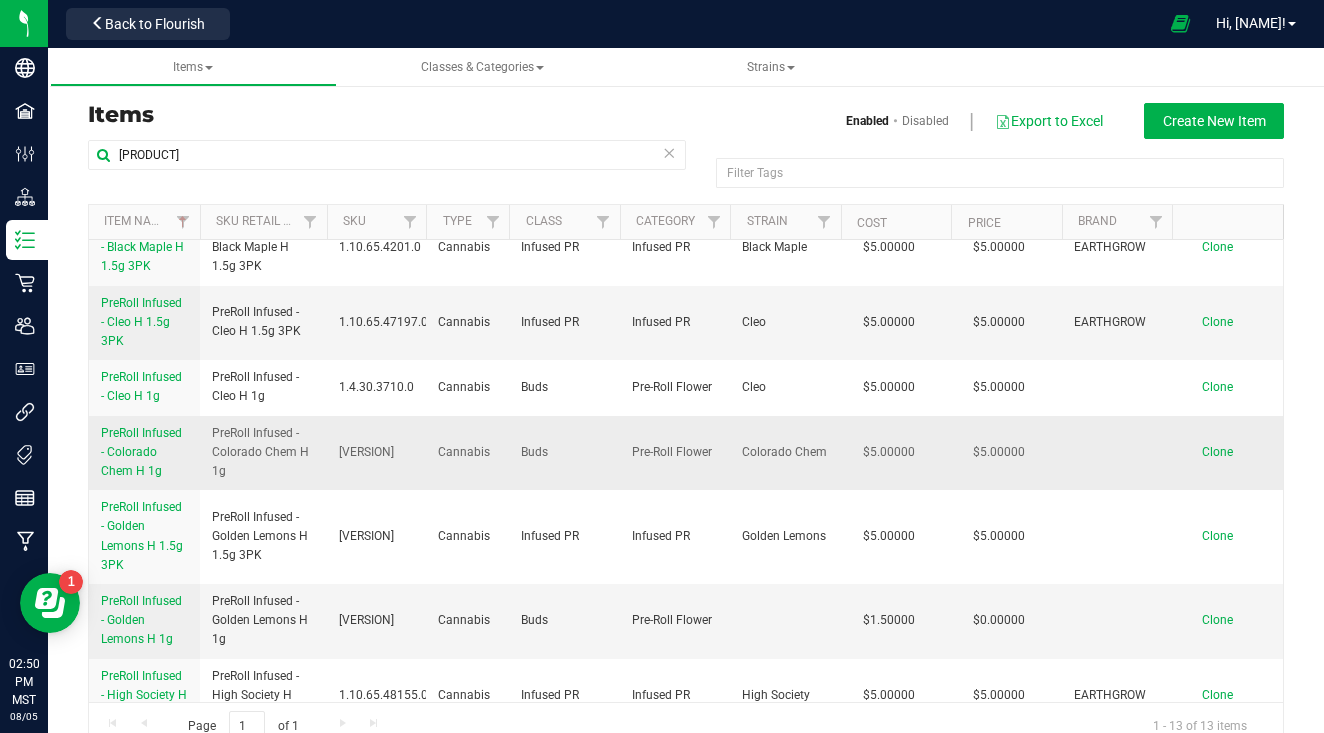 click on "Clone" at bounding box center (1217, 452) 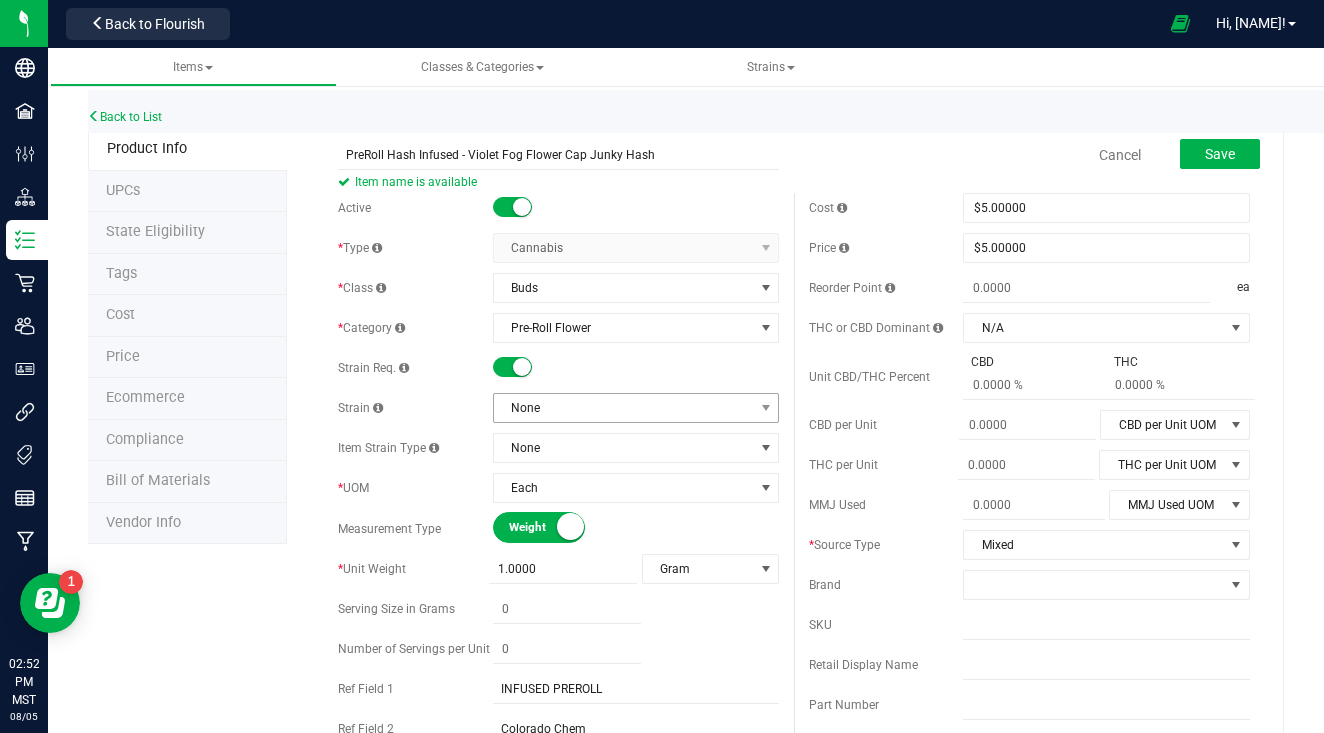 type on "PreRoll Hash Infused - Violet Fog Flower Cap Junky Hash" 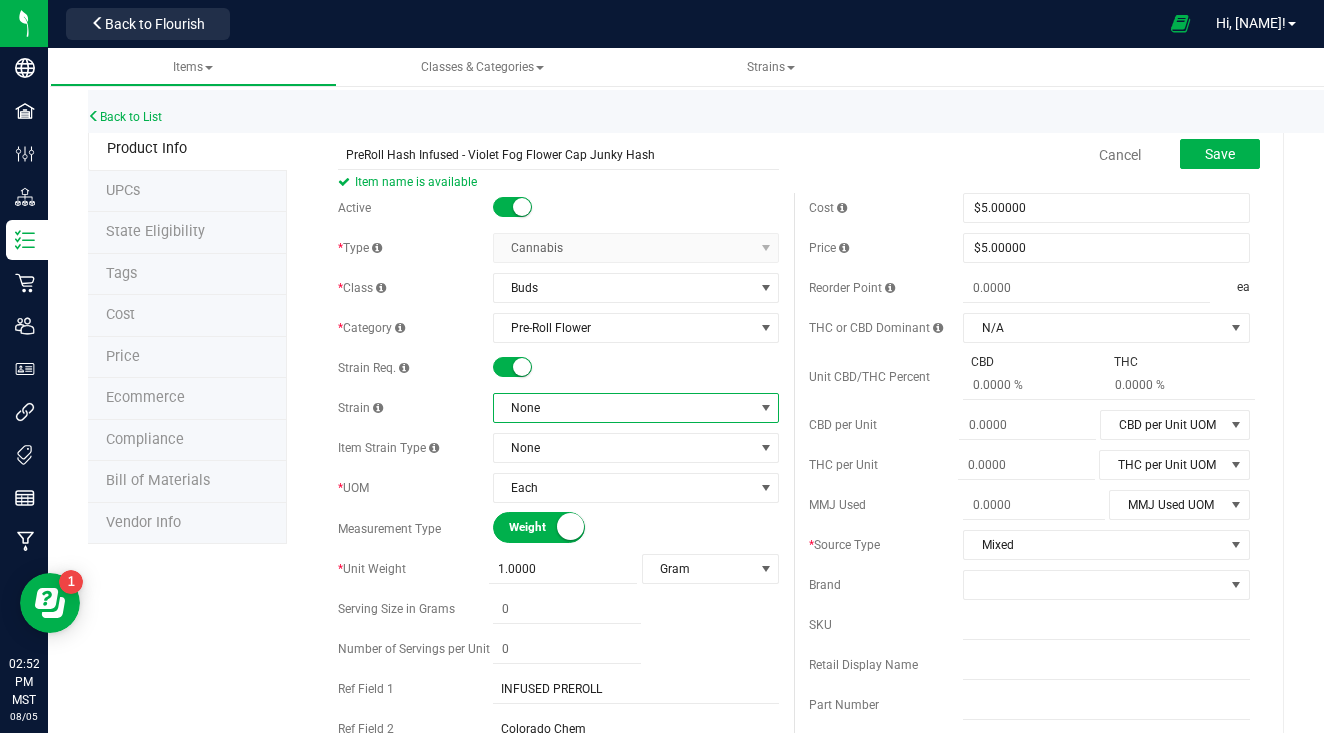 click at bounding box center (765, 408) 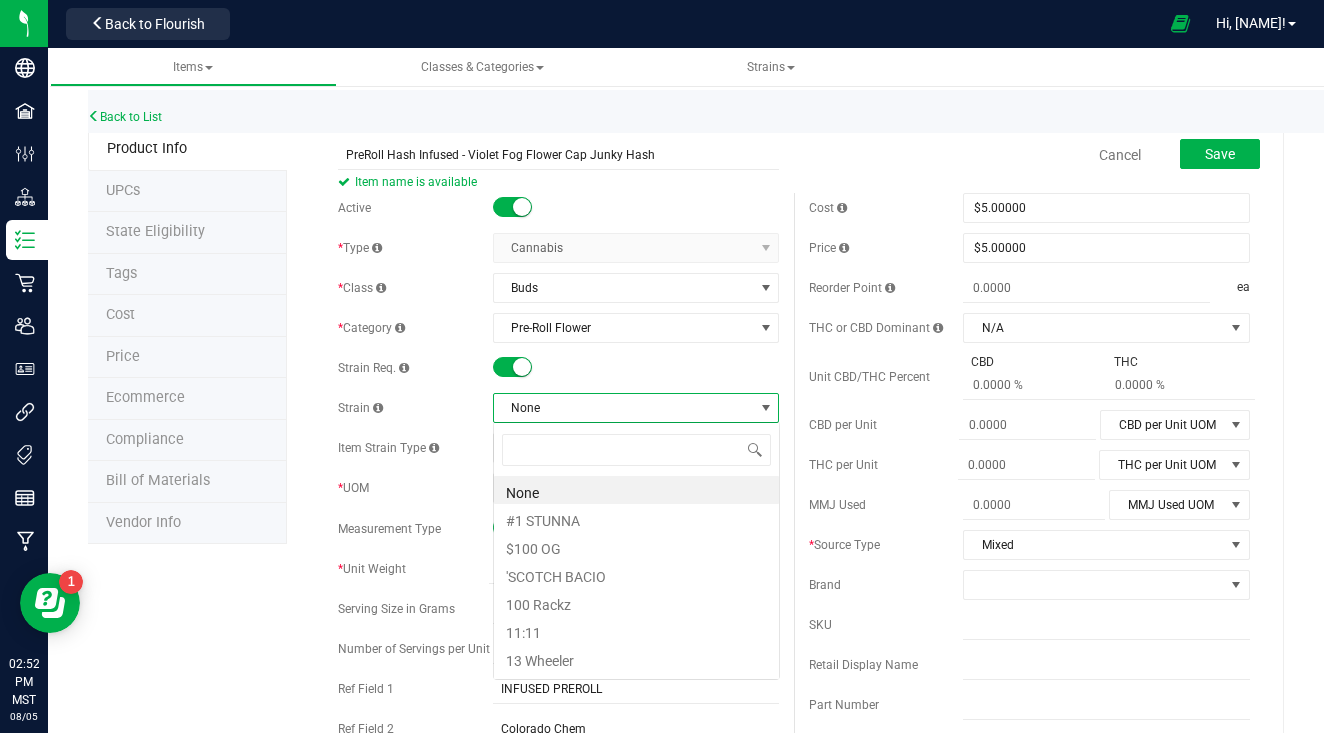 scroll, scrollTop: 99970, scrollLeft: 99713, axis: both 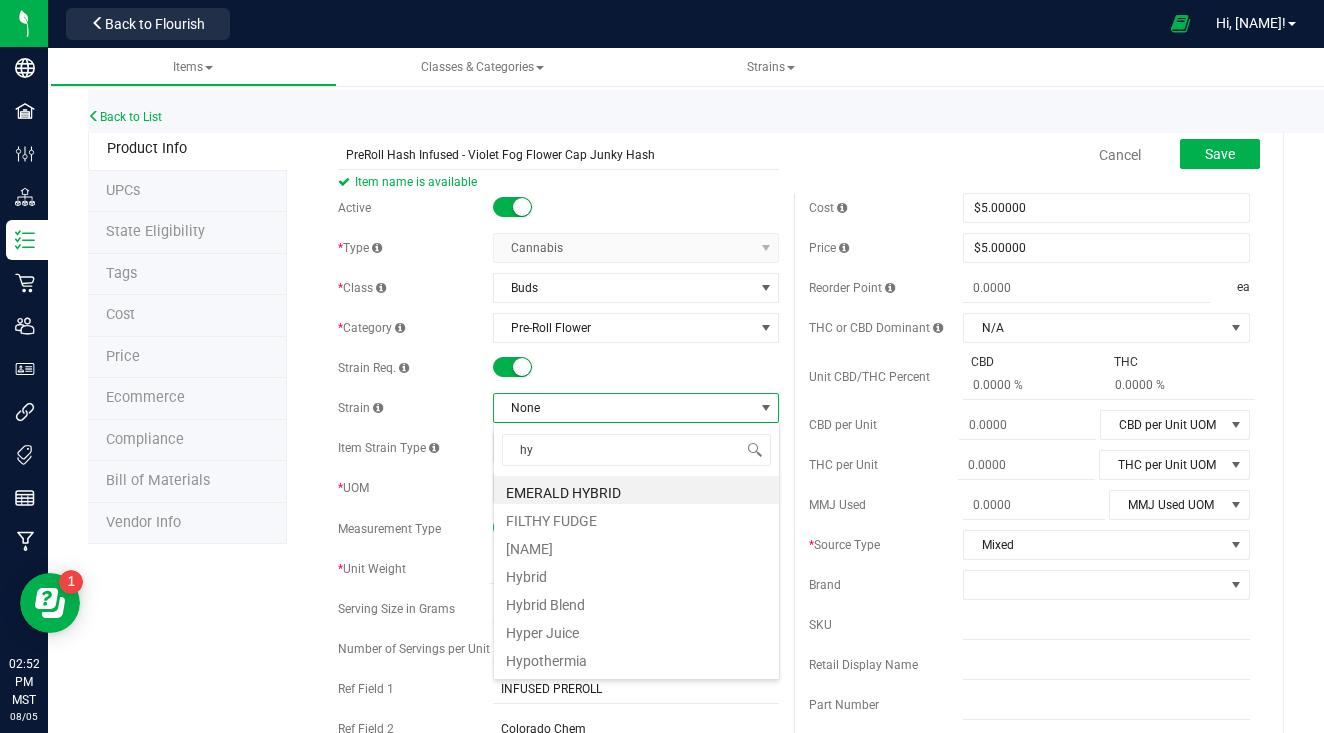 type on "h" 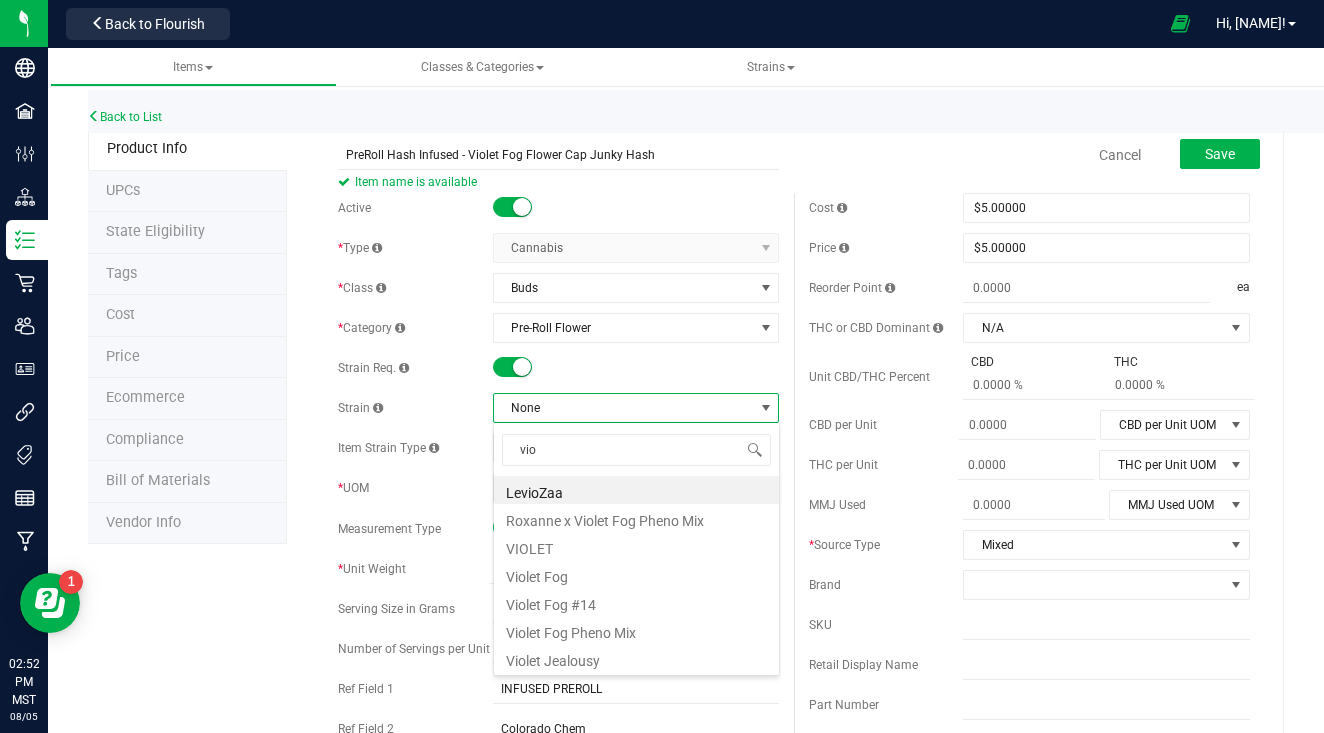 type on "viol" 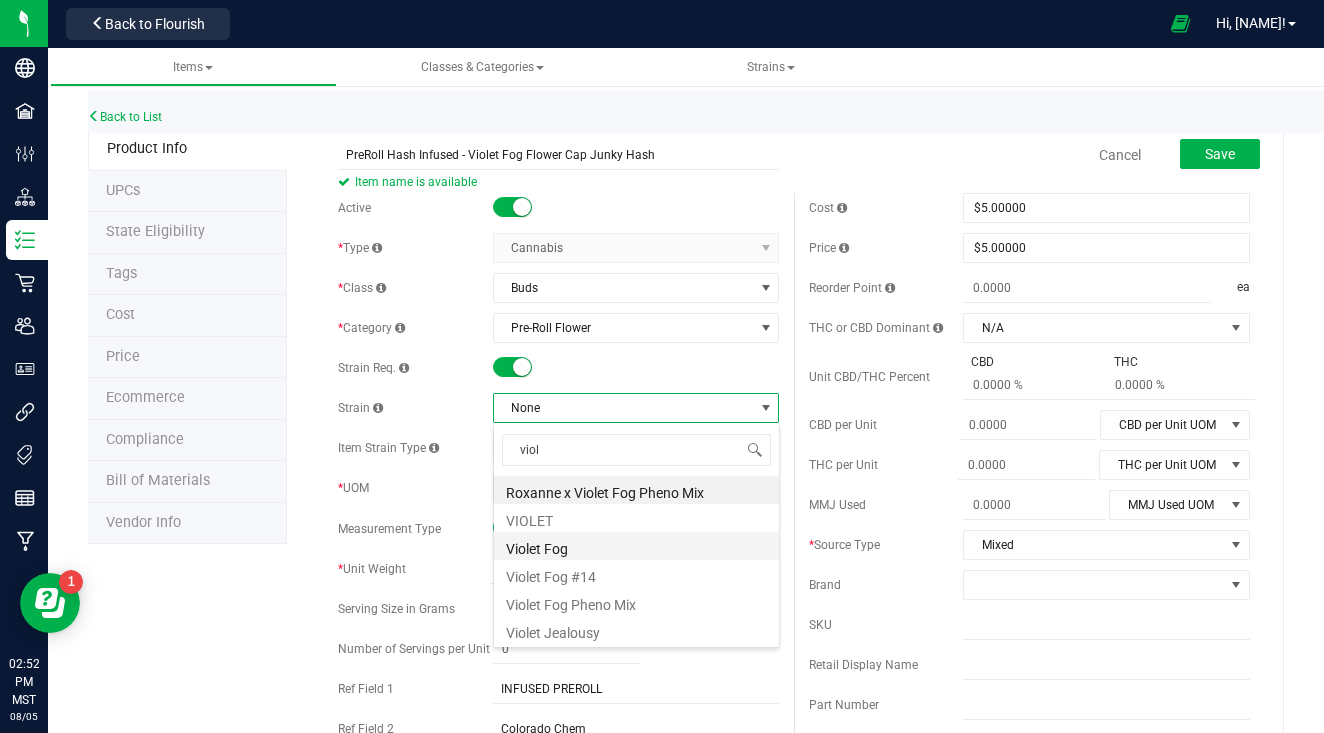 click on "Violet Fog" at bounding box center (636, 546) 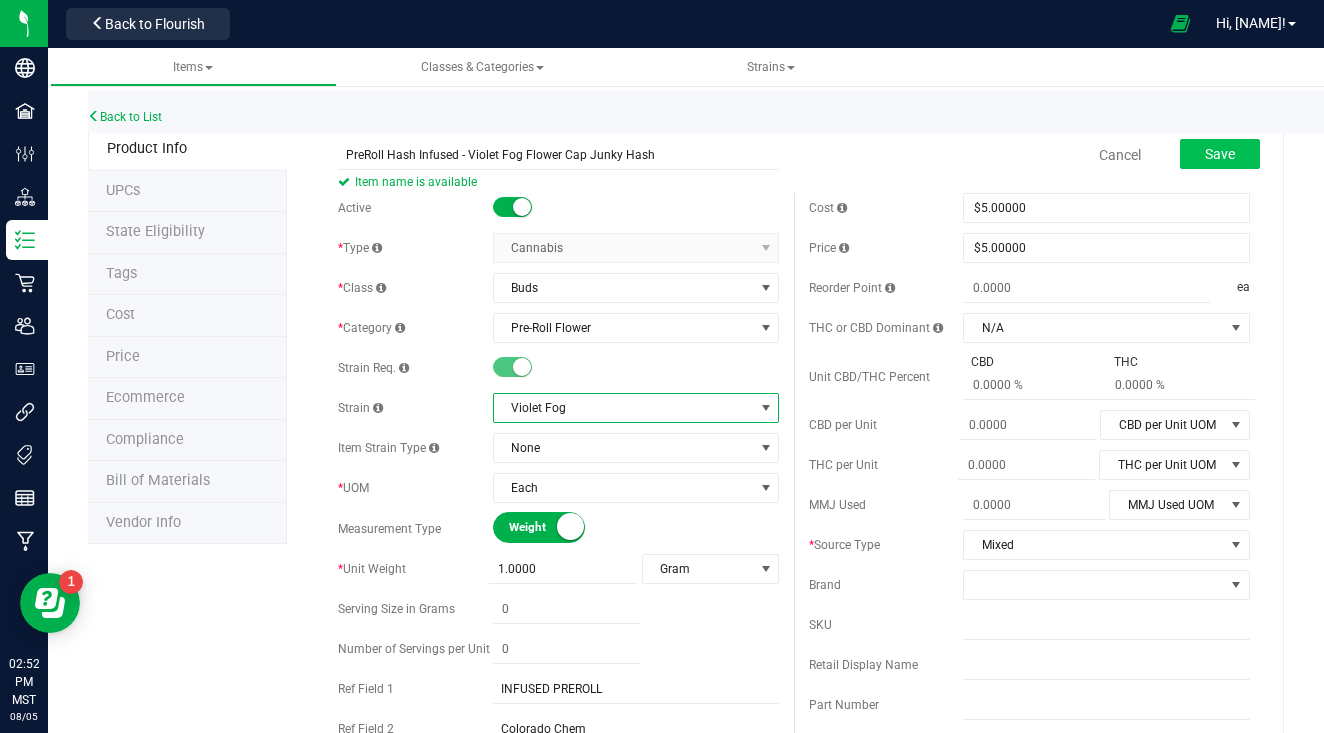 click on "Save" at bounding box center [1220, 154] 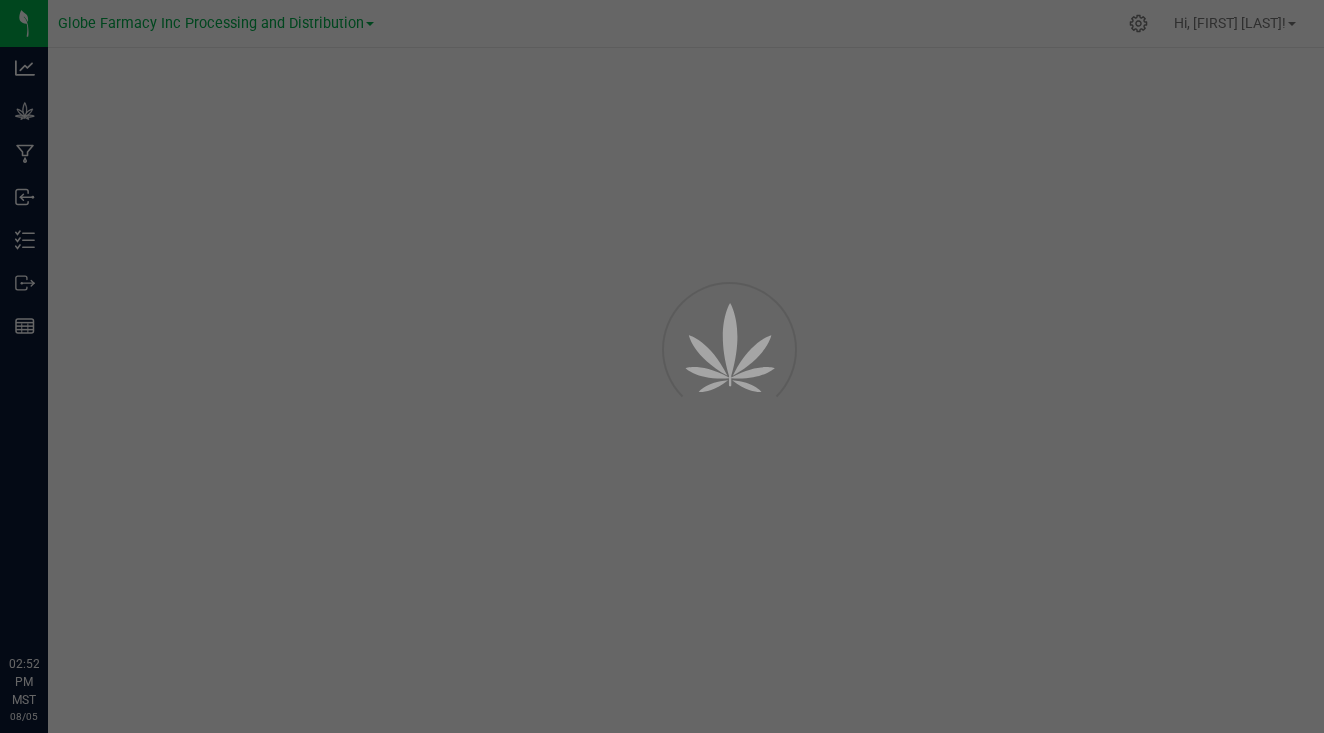 scroll, scrollTop: 0, scrollLeft: 0, axis: both 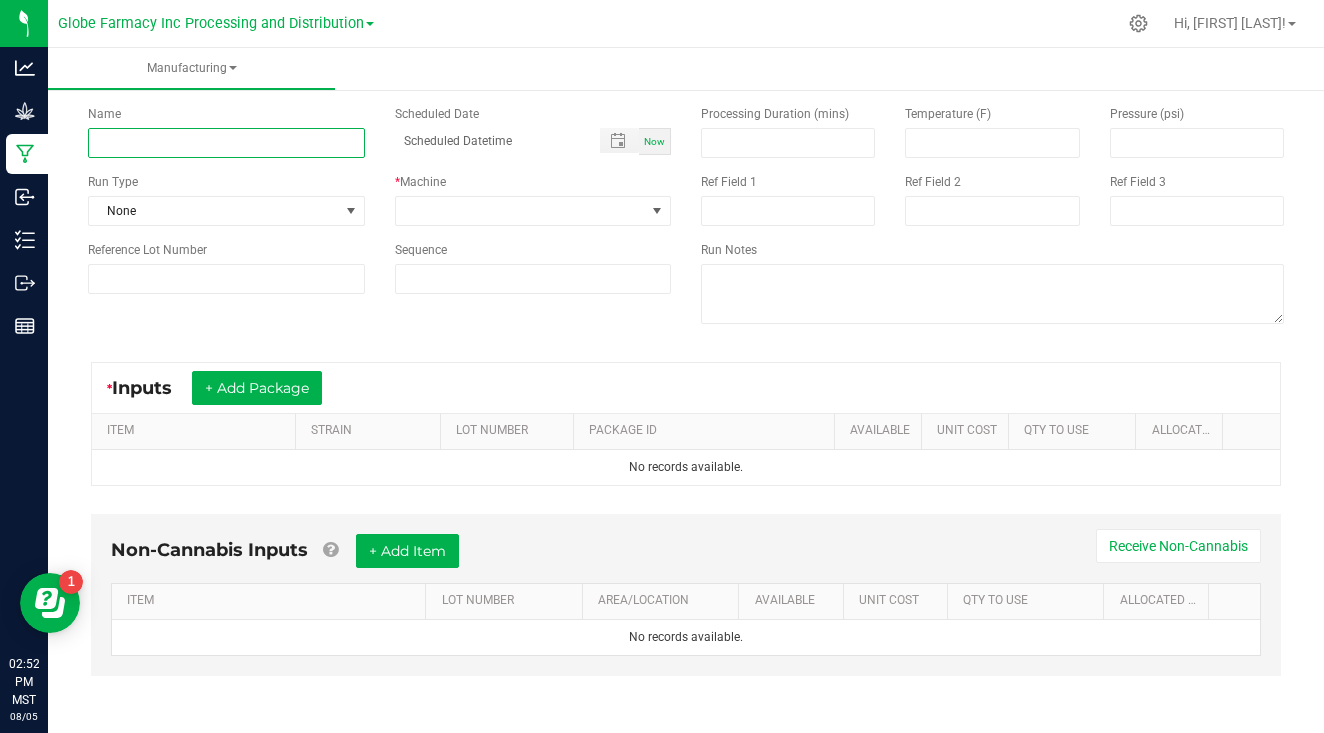 click at bounding box center (226, 143) 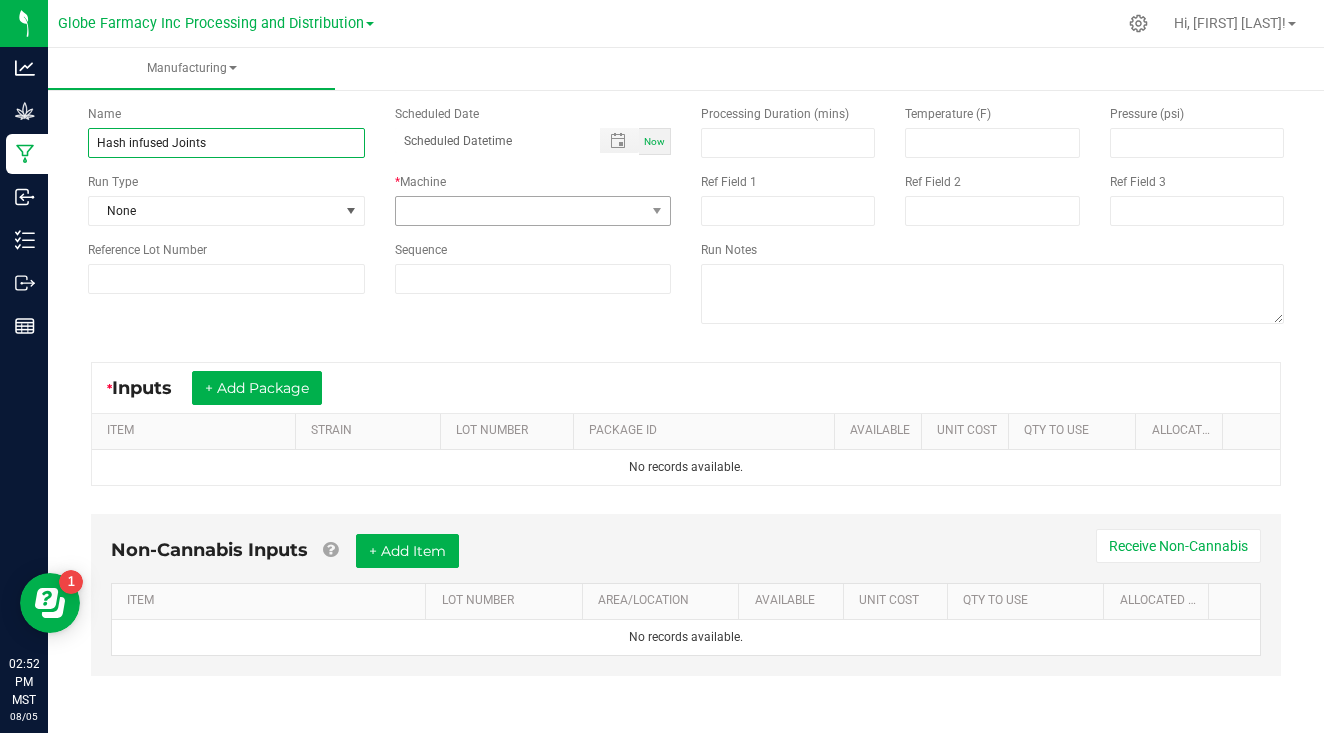type on "Hash infused Joints" 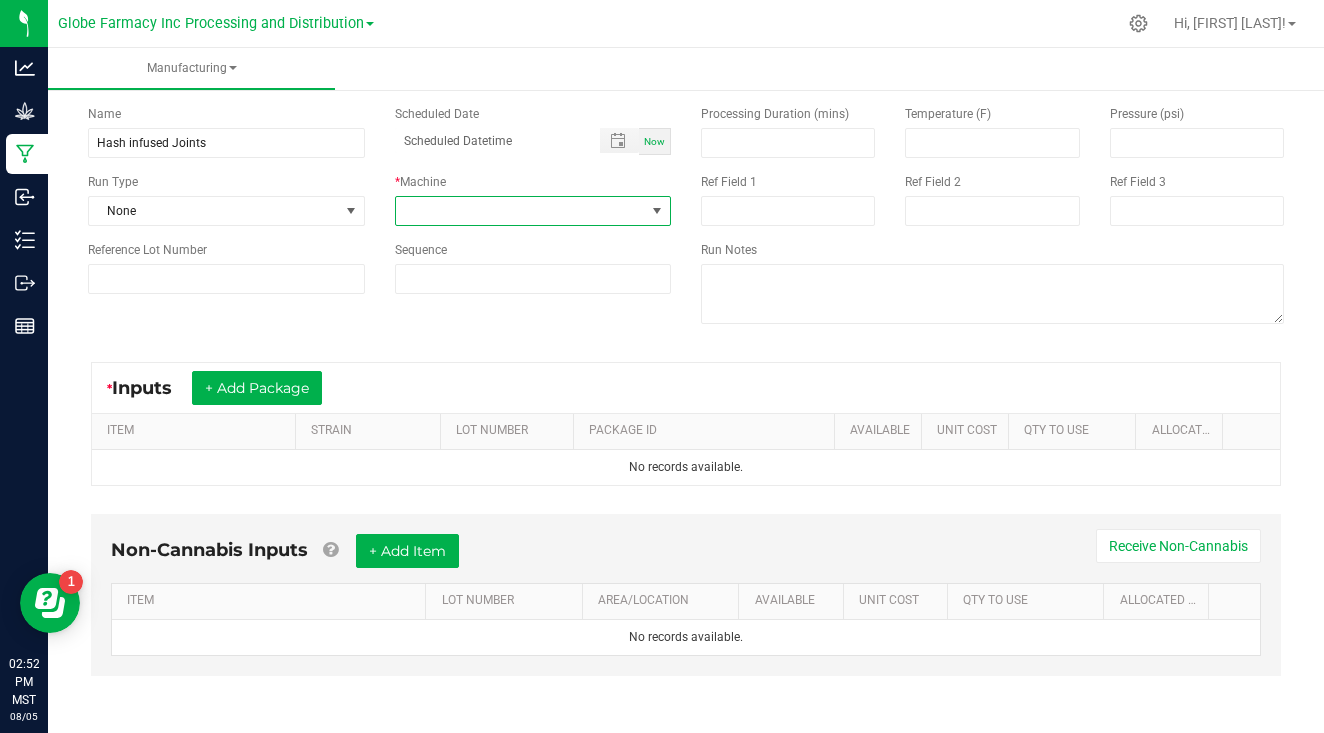 click at bounding box center (521, 211) 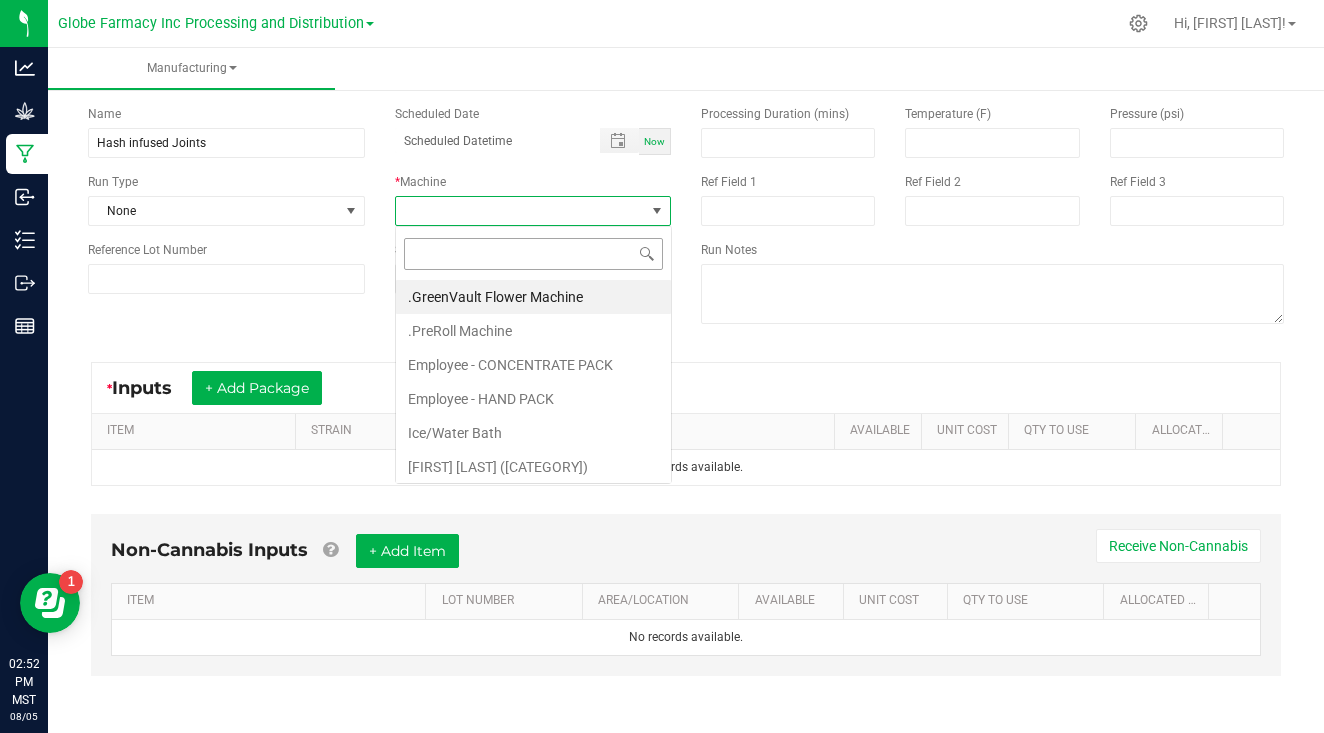 scroll, scrollTop: 99970, scrollLeft: 99723, axis: both 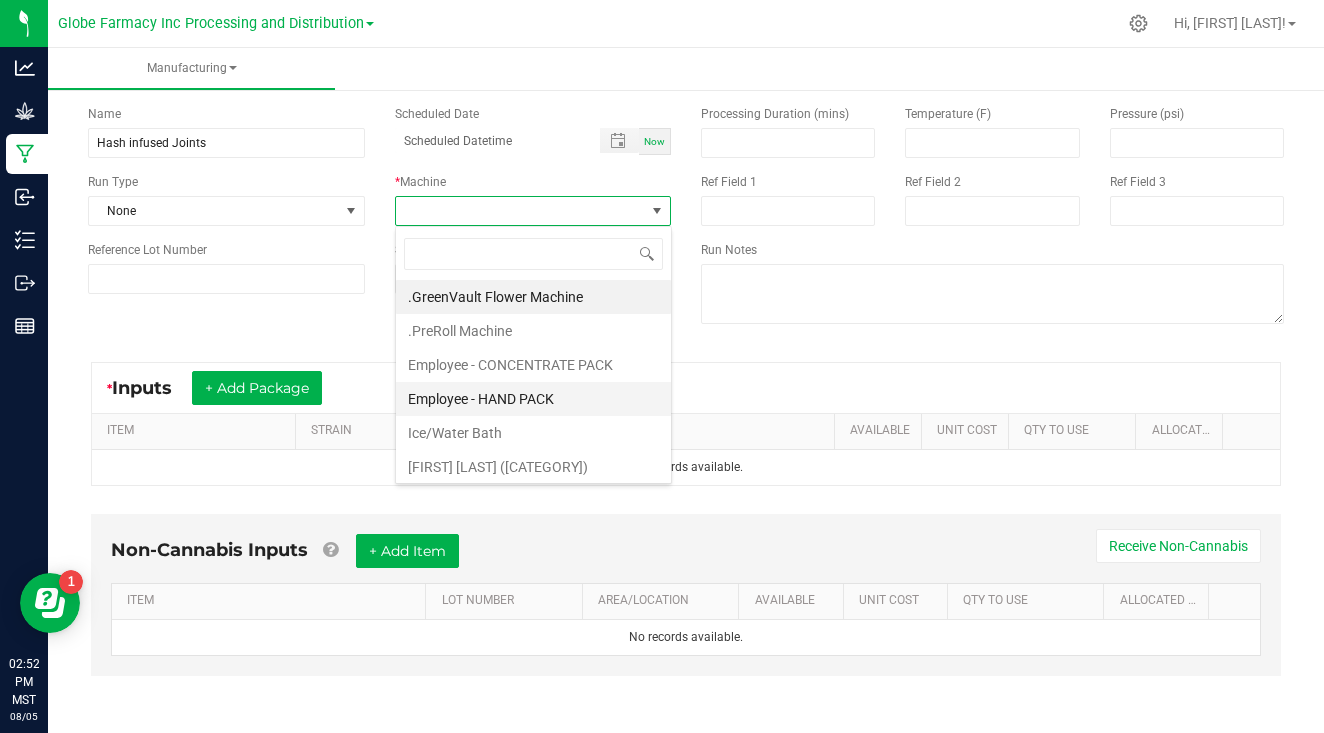 click on "Employee - HAND PACK" at bounding box center [533, 399] 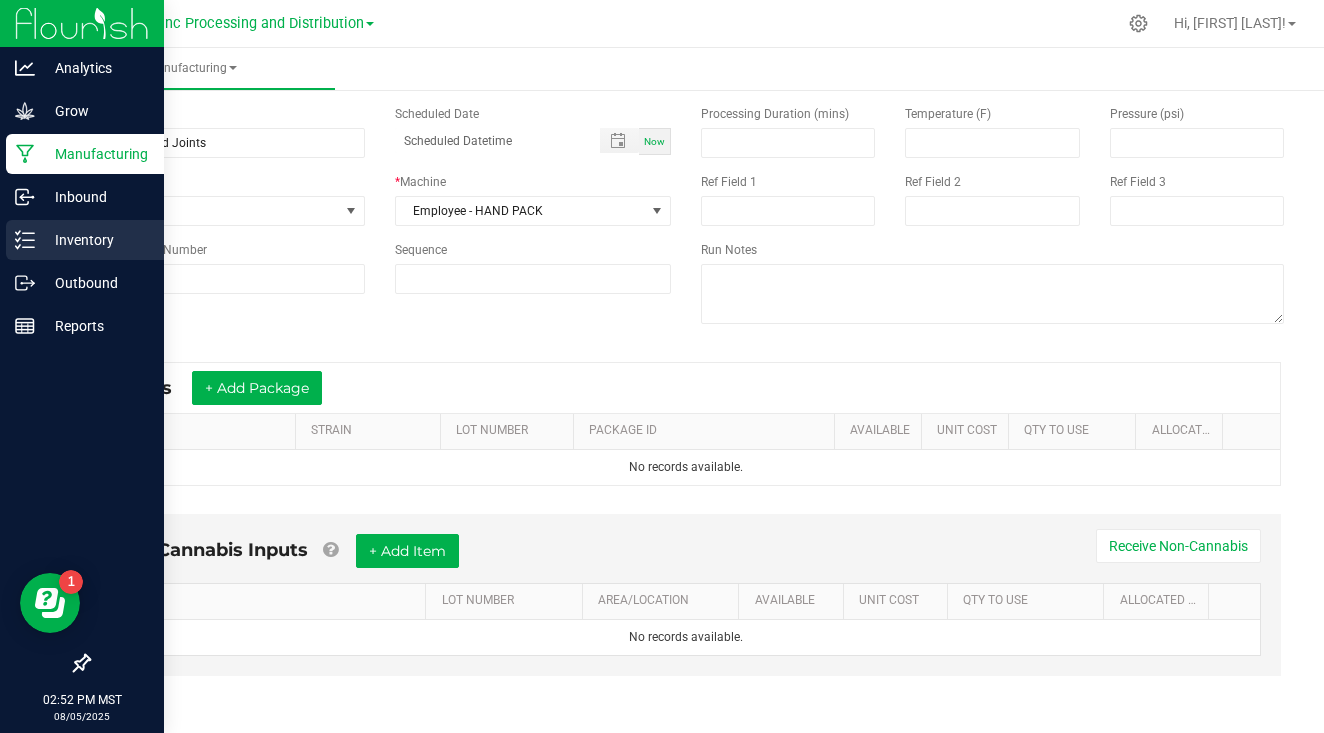 click 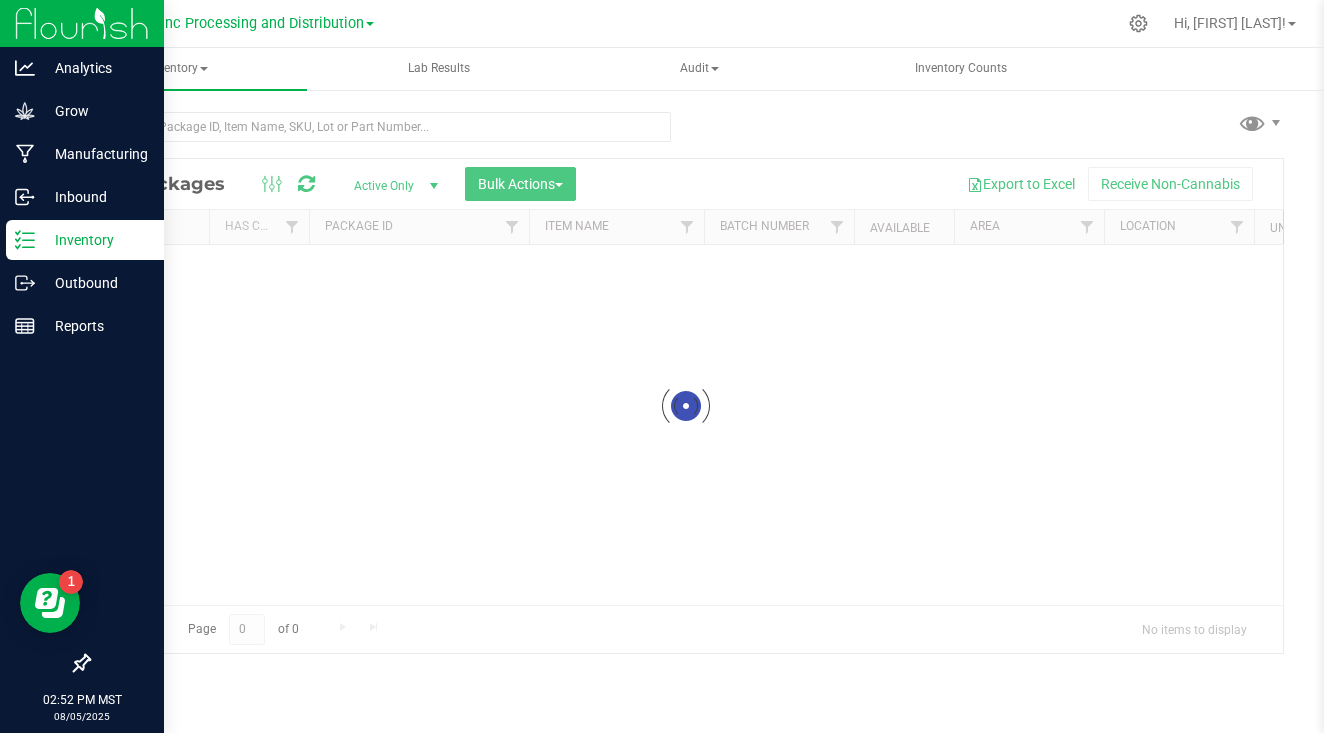 scroll, scrollTop: 0, scrollLeft: 0, axis: both 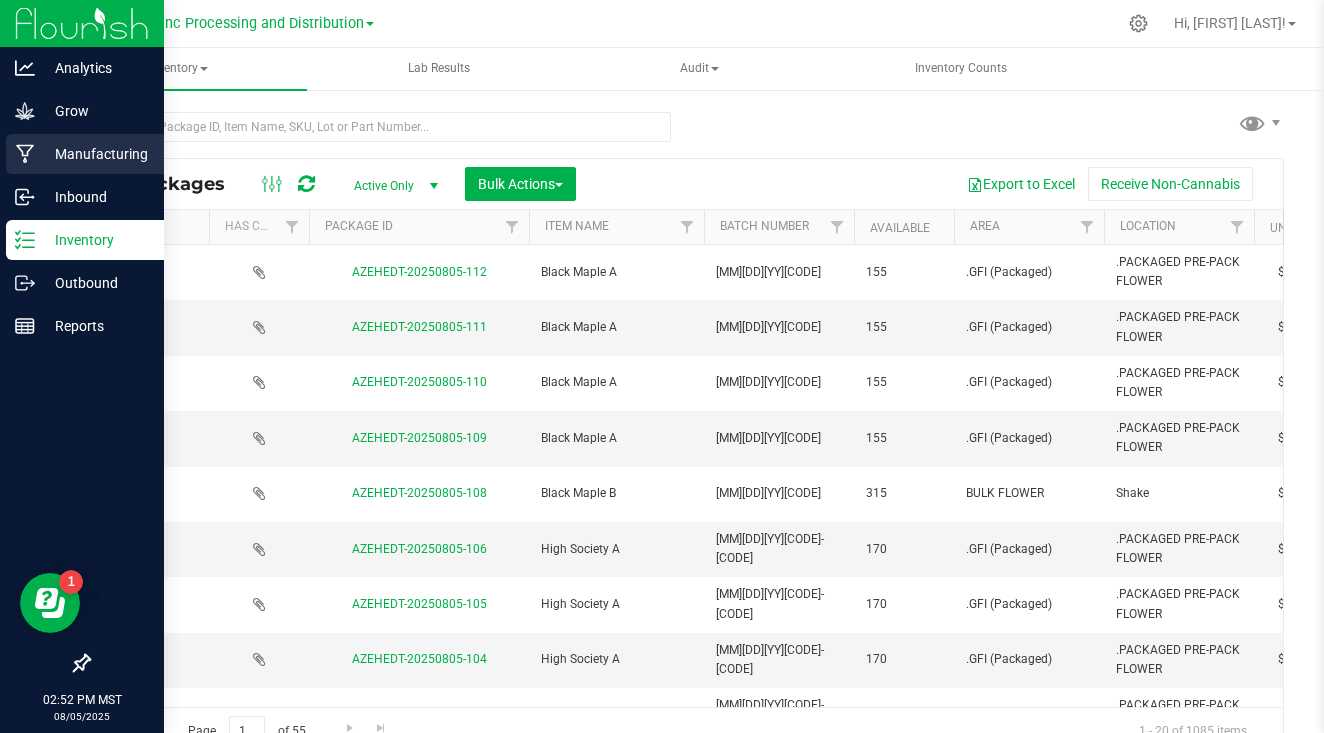 click on "Manufacturing" at bounding box center (95, 154) 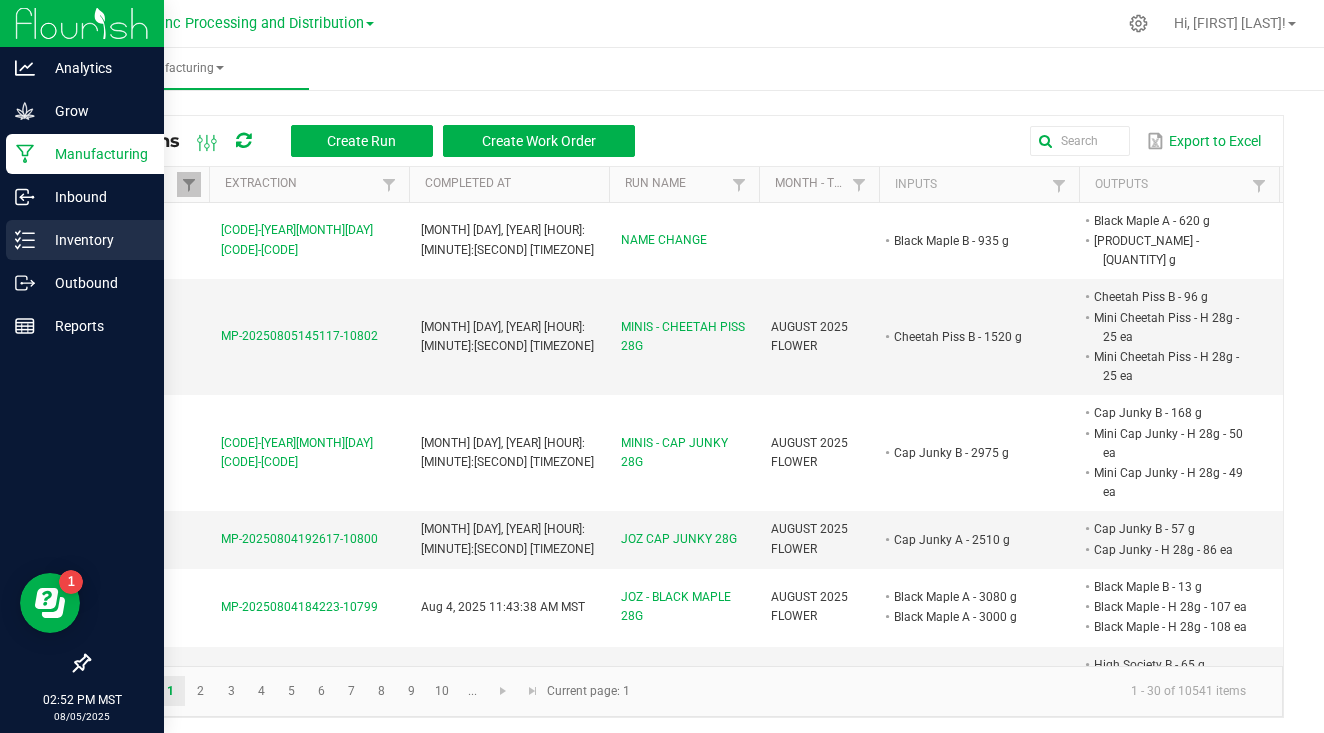 click on "Inventory" at bounding box center [95, 240] 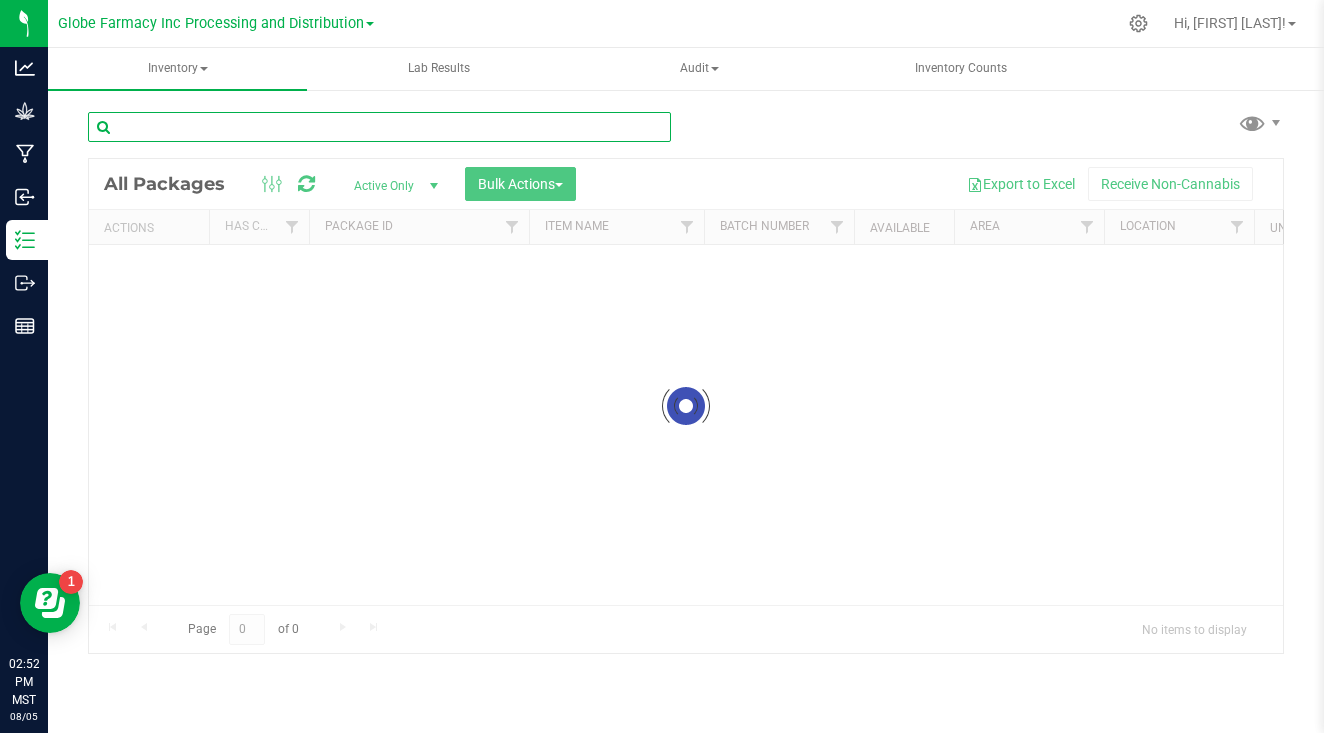 click at bounding box center [379, 127] 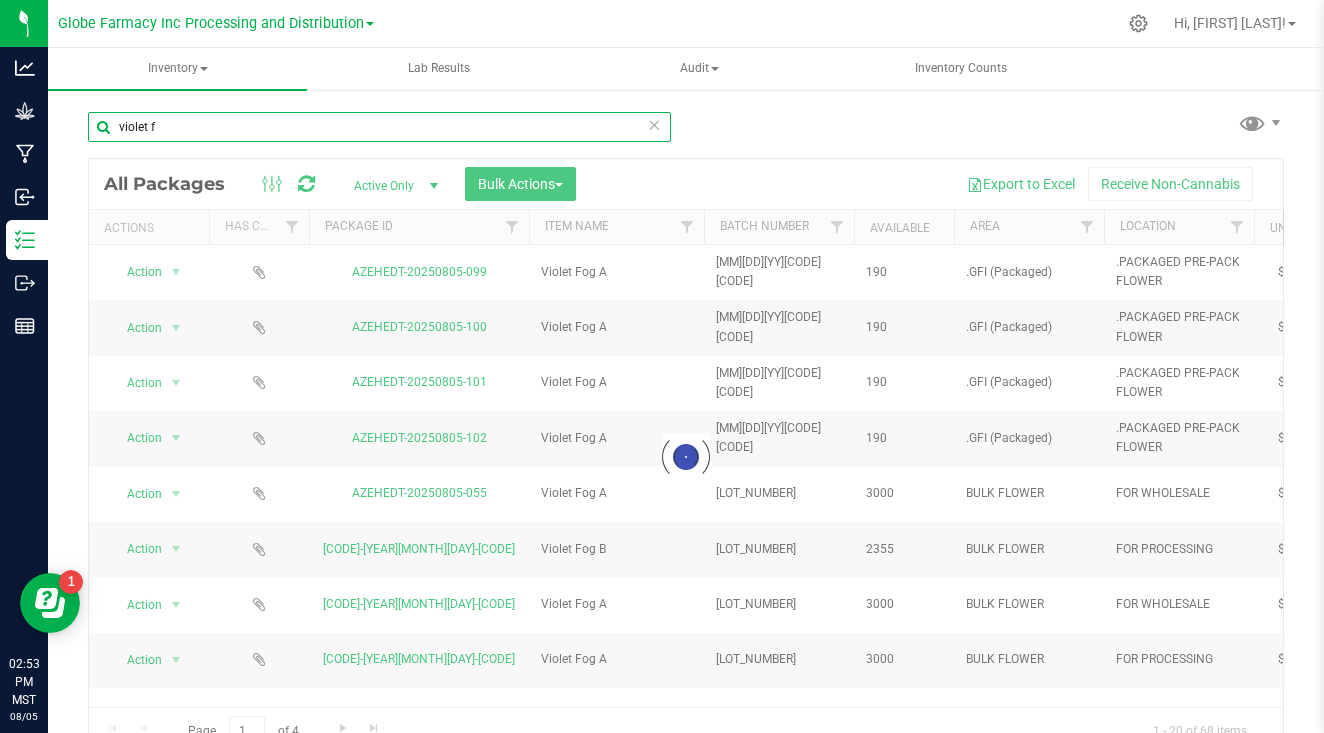 type on "violet f" 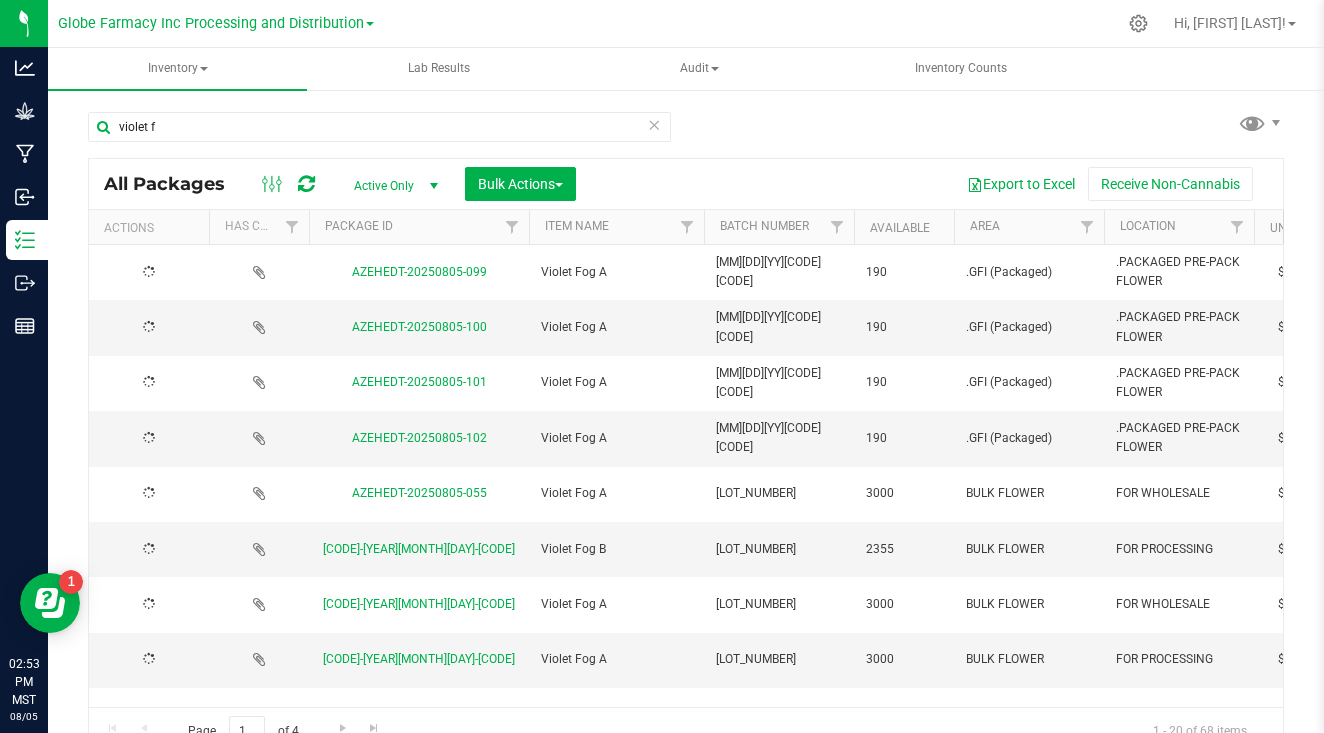 click on "Bulk Actions" at bounding box center [520, 184] 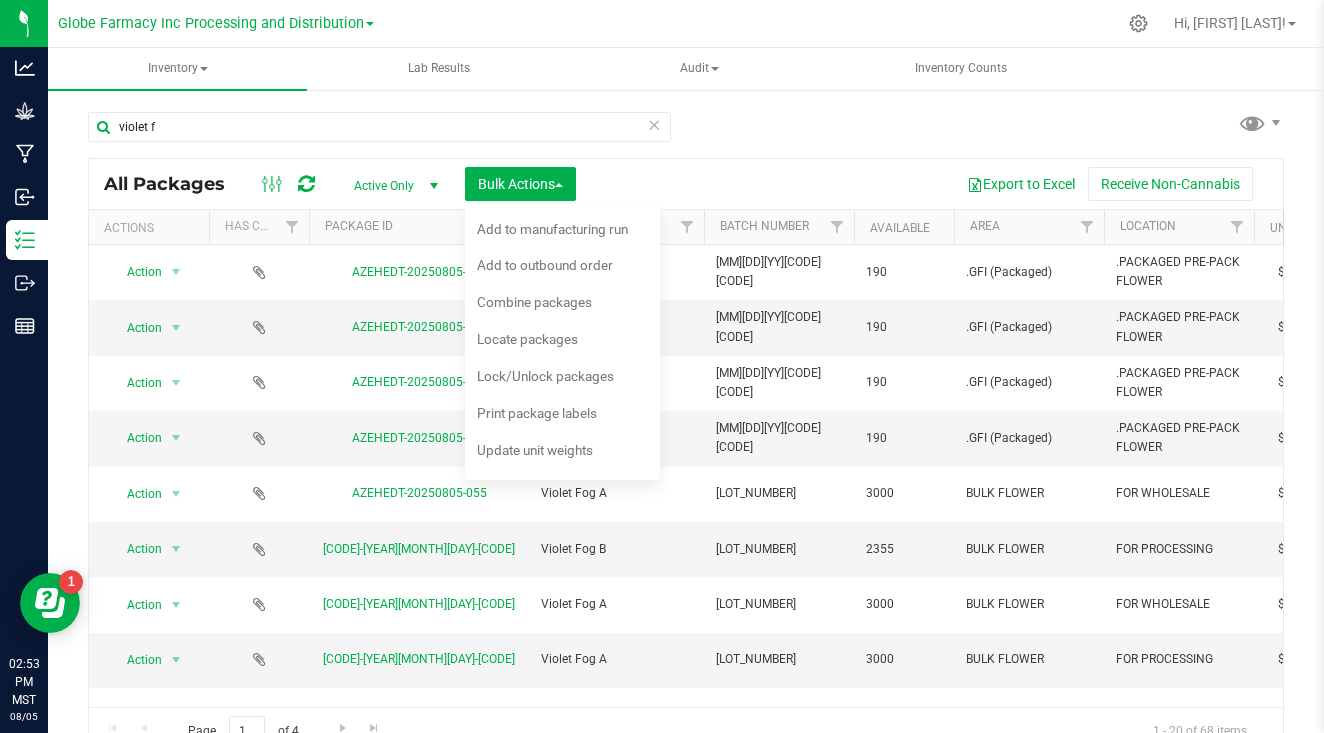 click on "Bulk Actions" at bounding box center [520, 184] 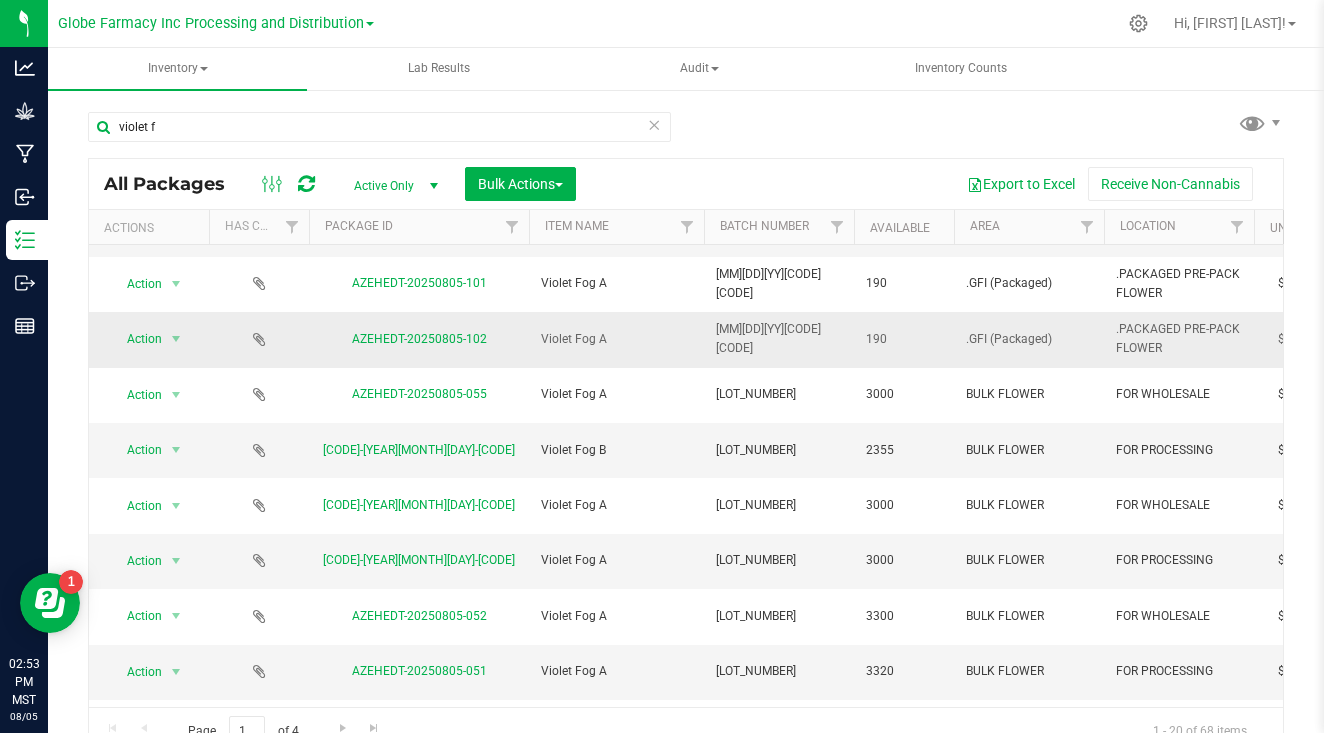 scroll, scrollTop: 101, scrollLeft: 0, axis: vertical 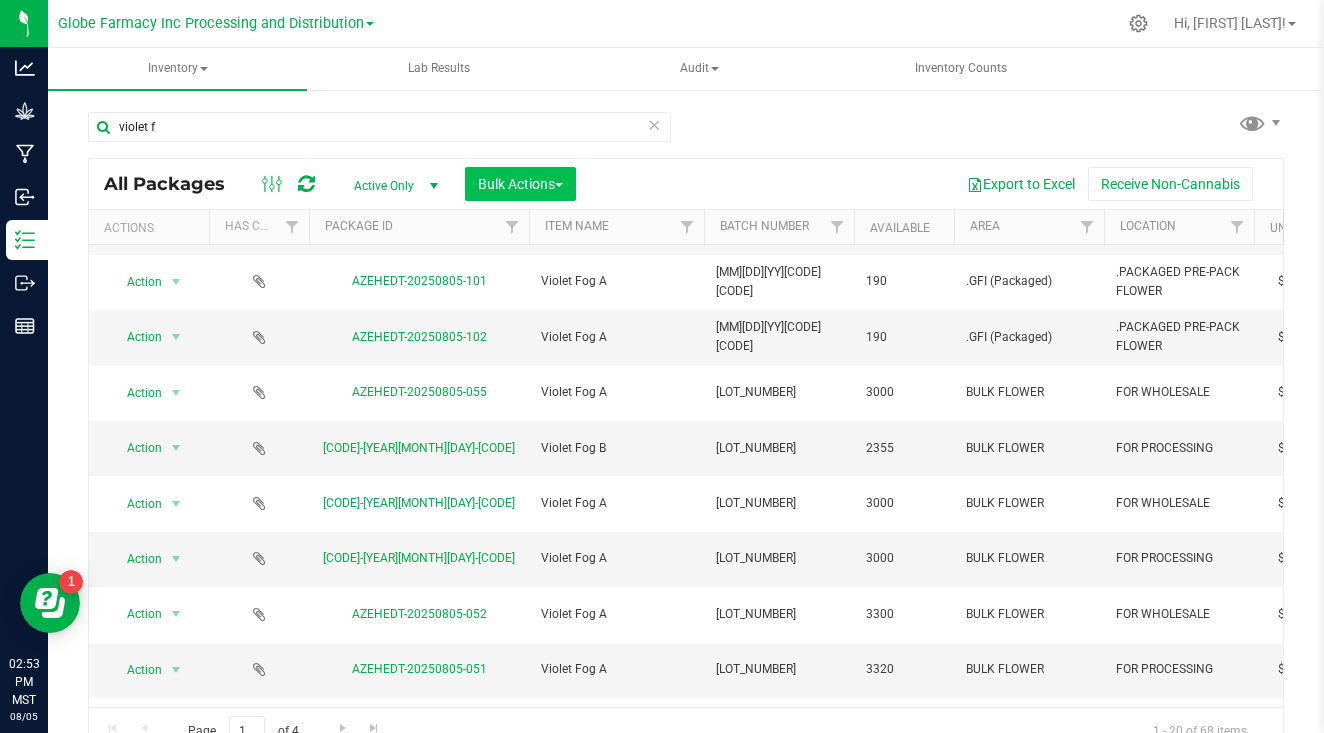 click on "Bulk Actions" at bounding box center [520, 184] 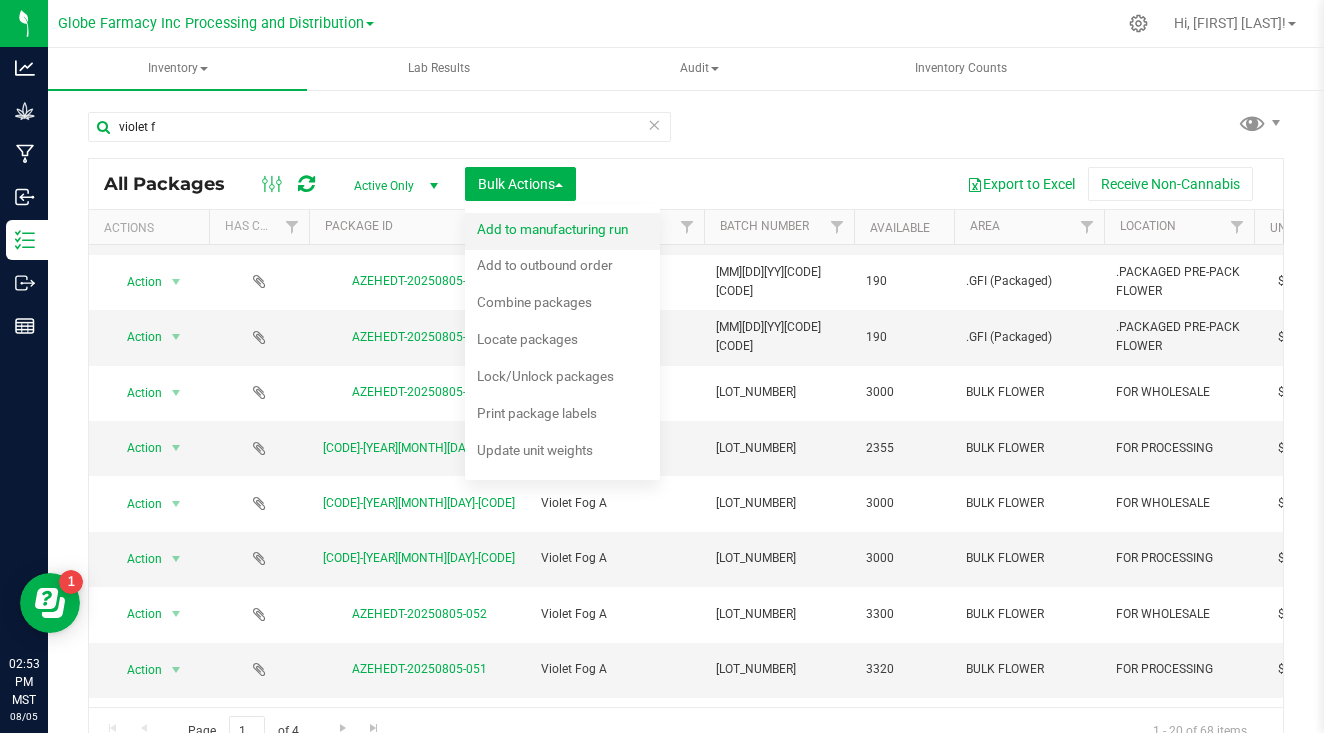 click on "Add to manufacturing run" at bounding box center (552, 229) 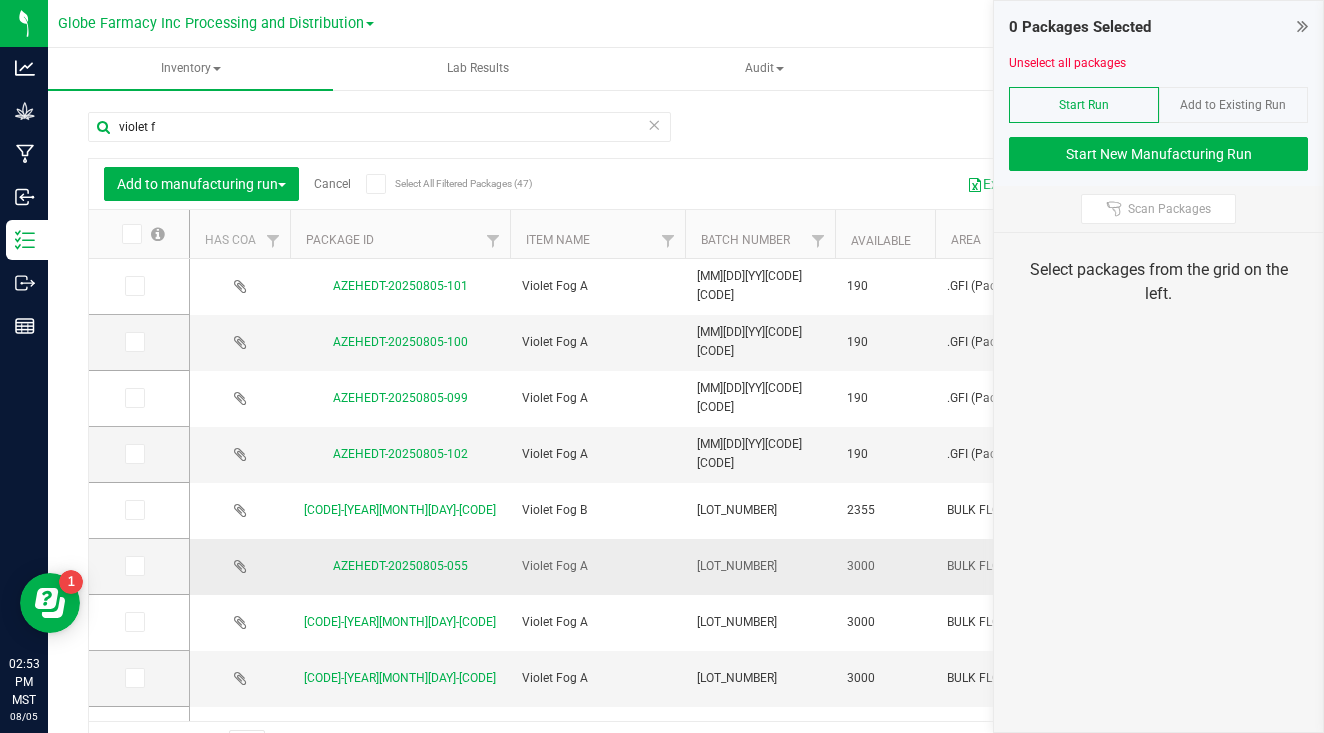 scroll, scrollTop: 0, scrollLeft: 36, axis: horizontal 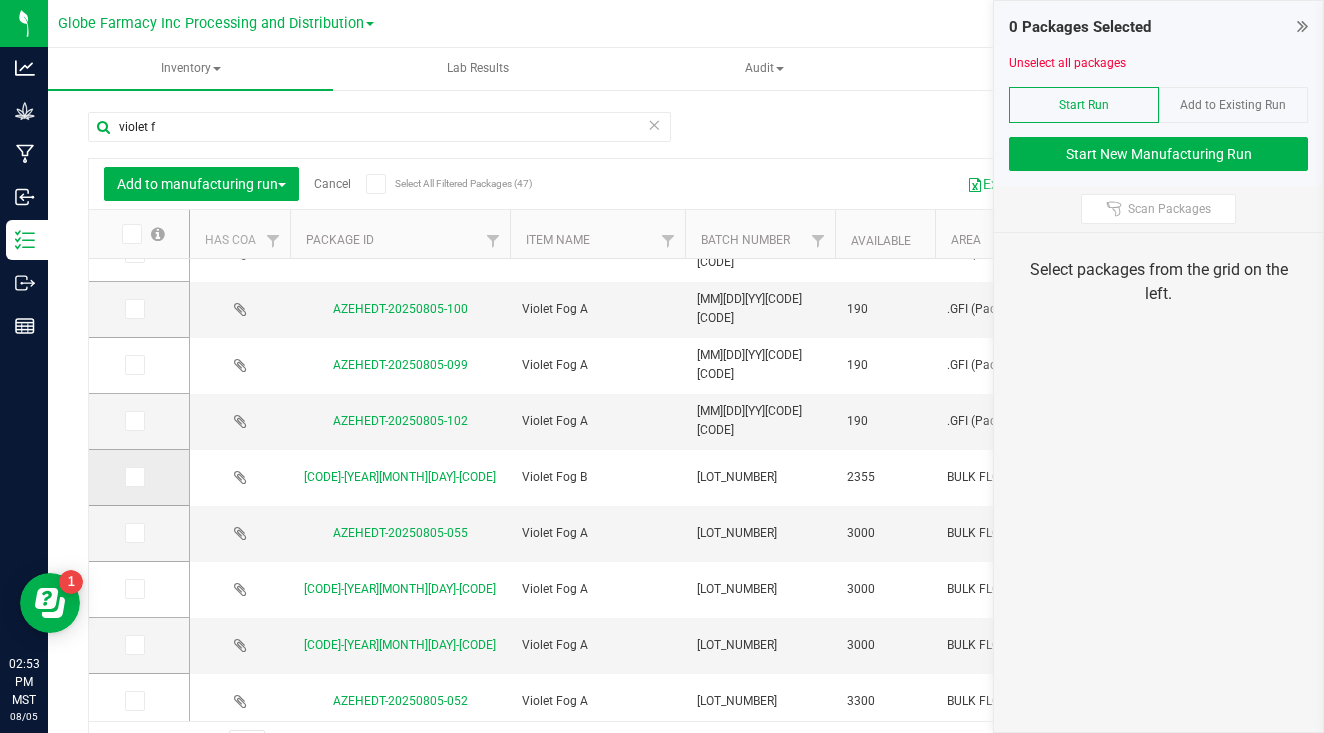 click at bounding box center [133, 477] 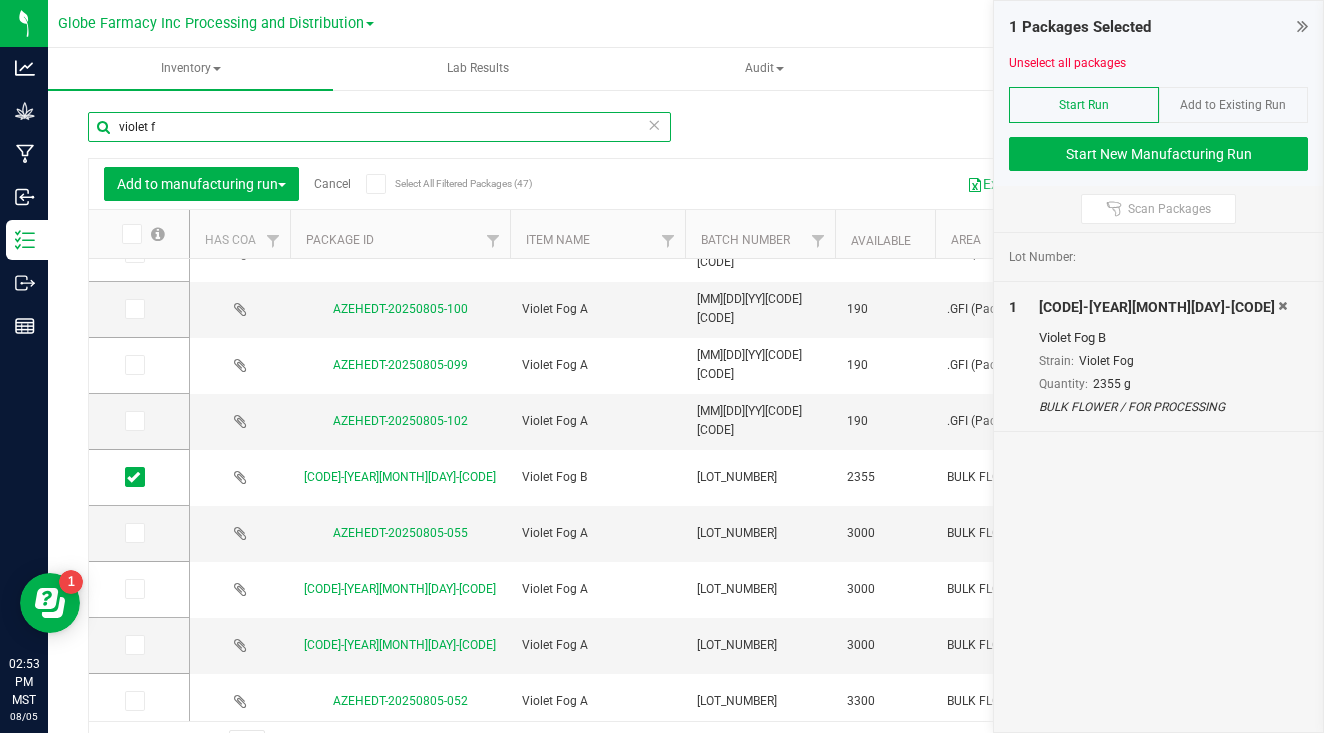 click on "violet f" at bounding box center (379, 127) 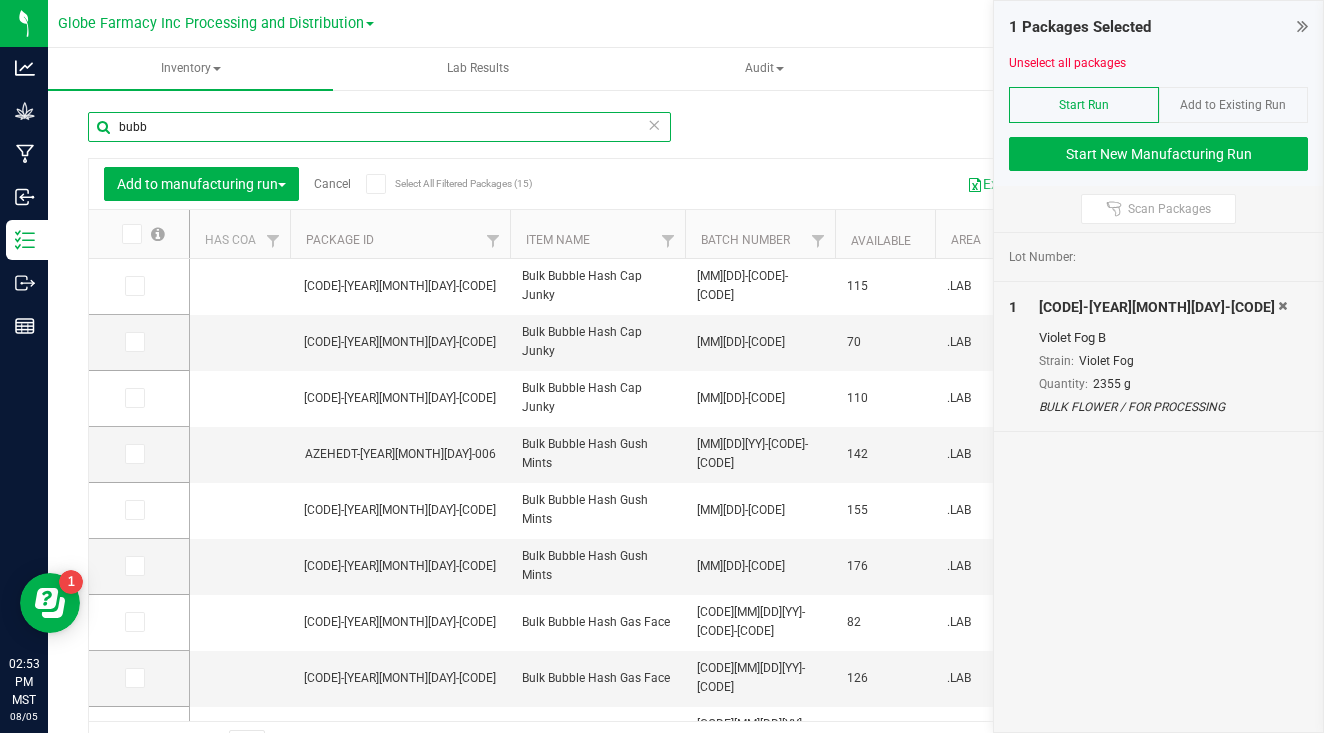 type on "bubble" 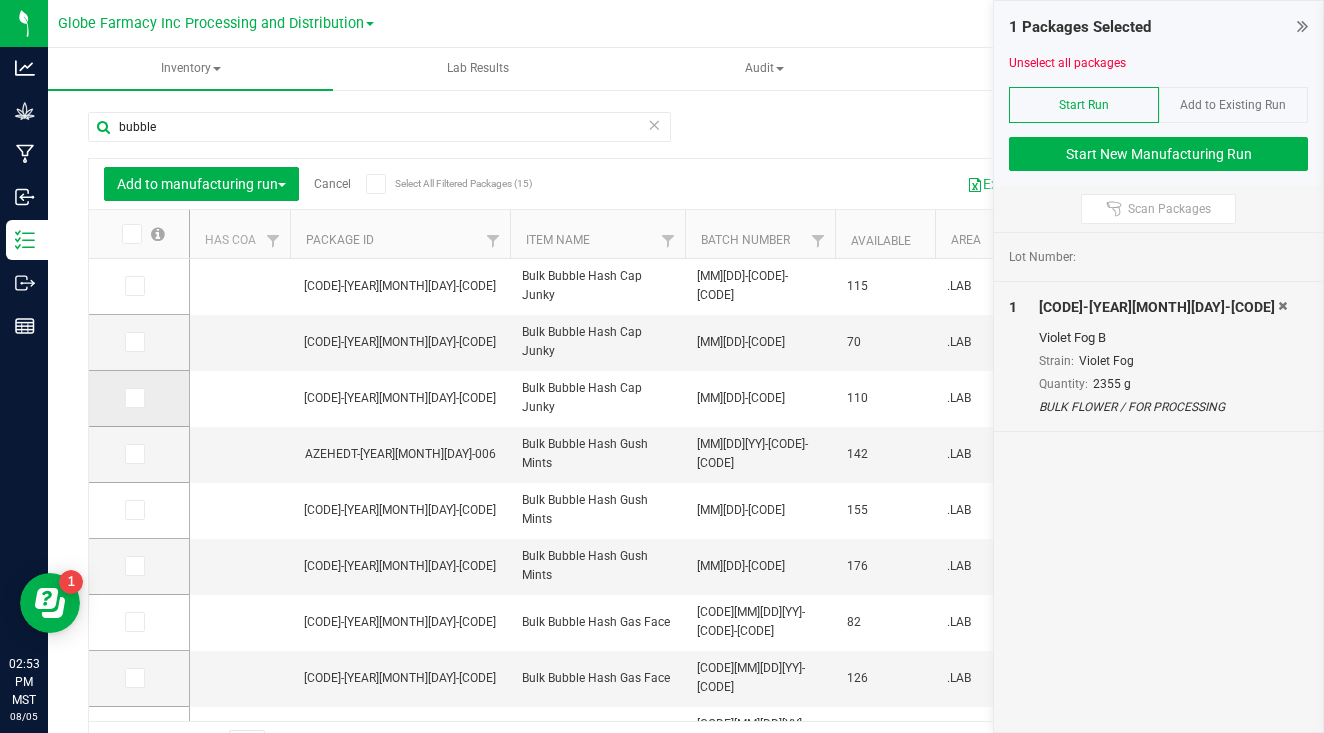 drag, startPoint x: 513, startPoint y: 134, endPoint x: 108, endPoint y: 399, distance: 483.9938 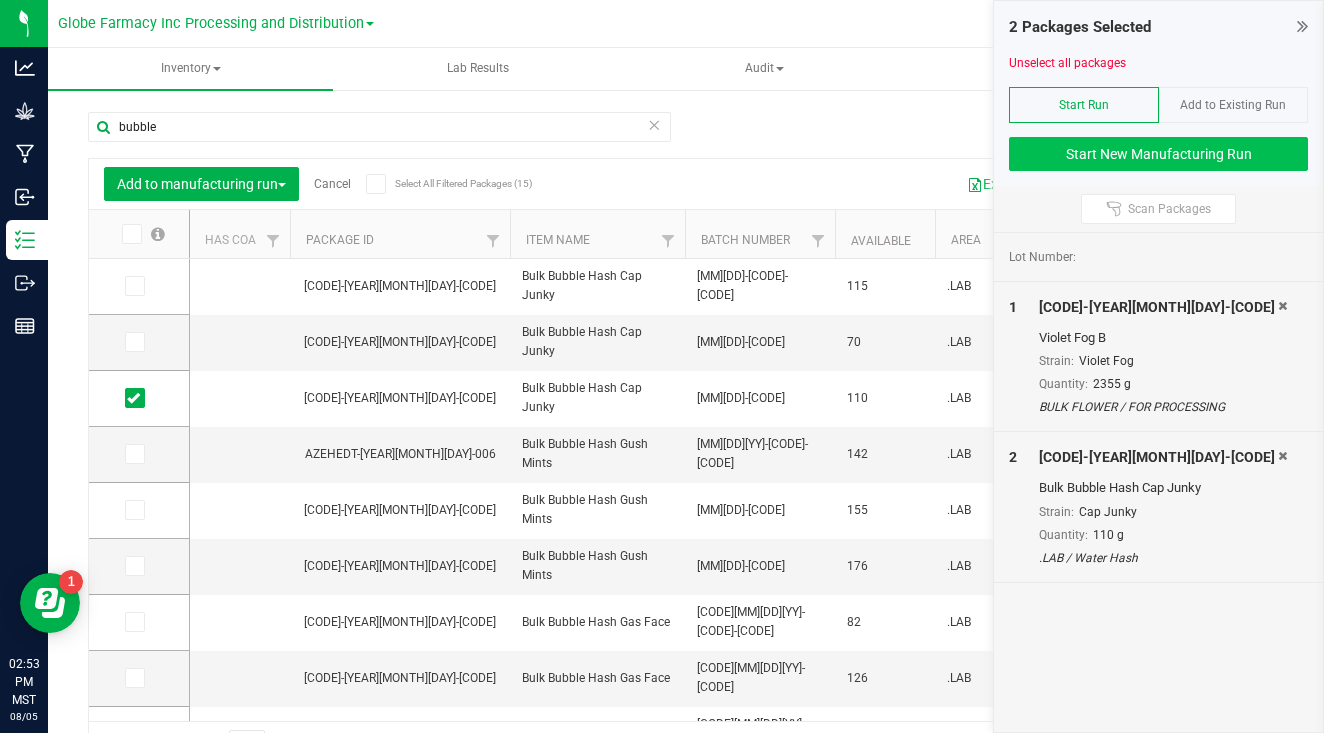 click on "Start New Manufacturing Run" at bounding box center [1158, 154] 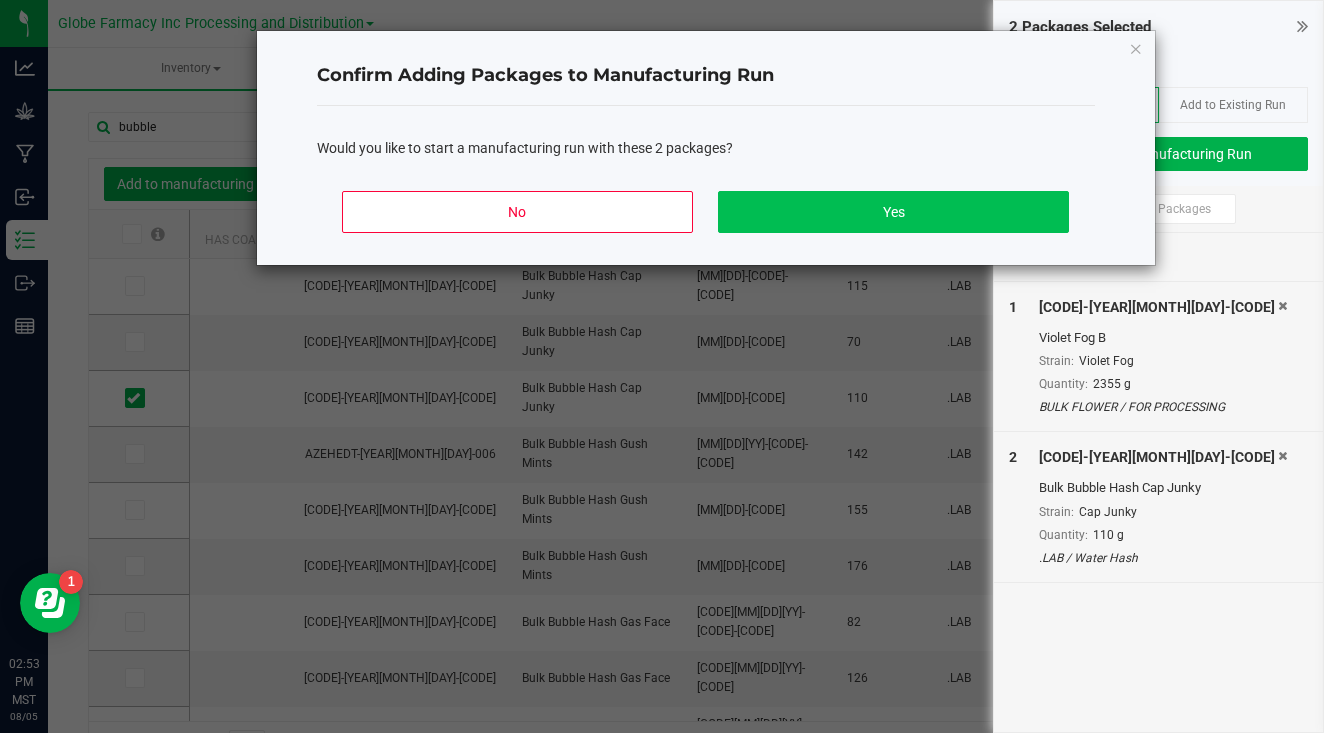 click on "Yes" 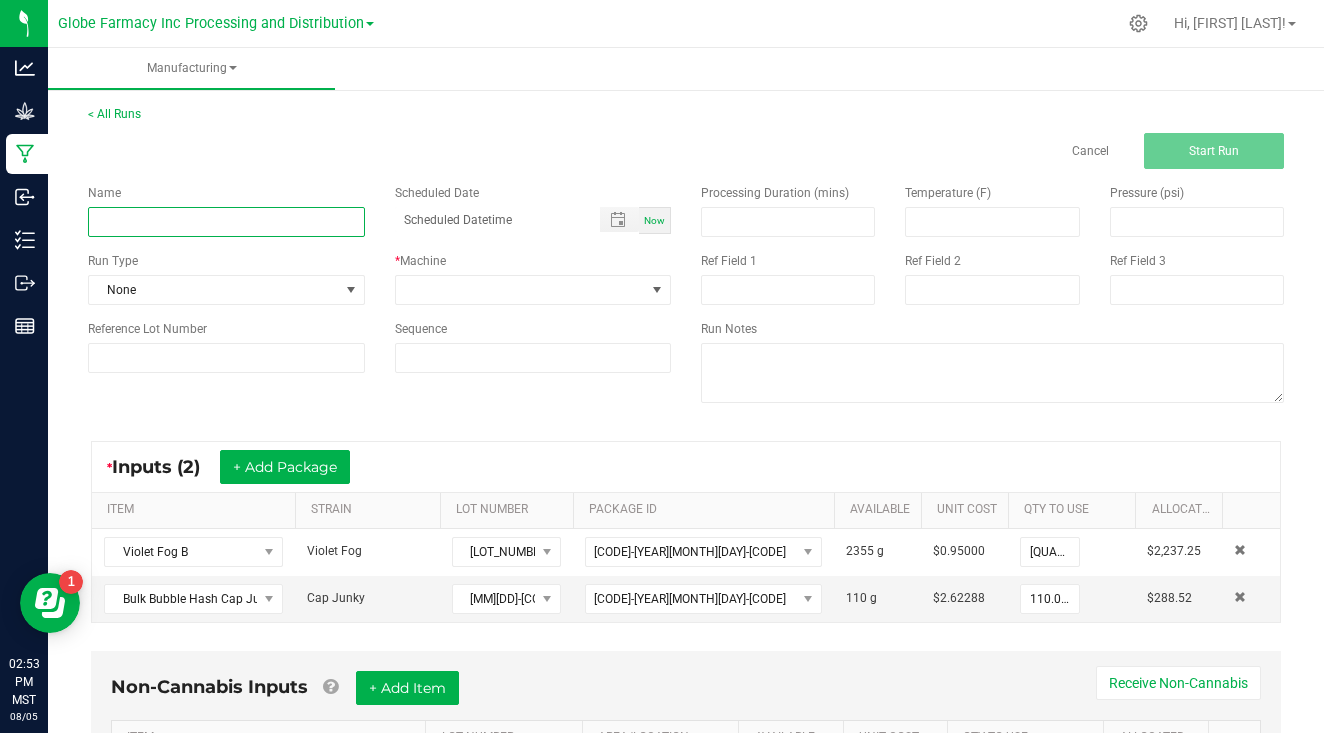click at bounding box center (226, 222) 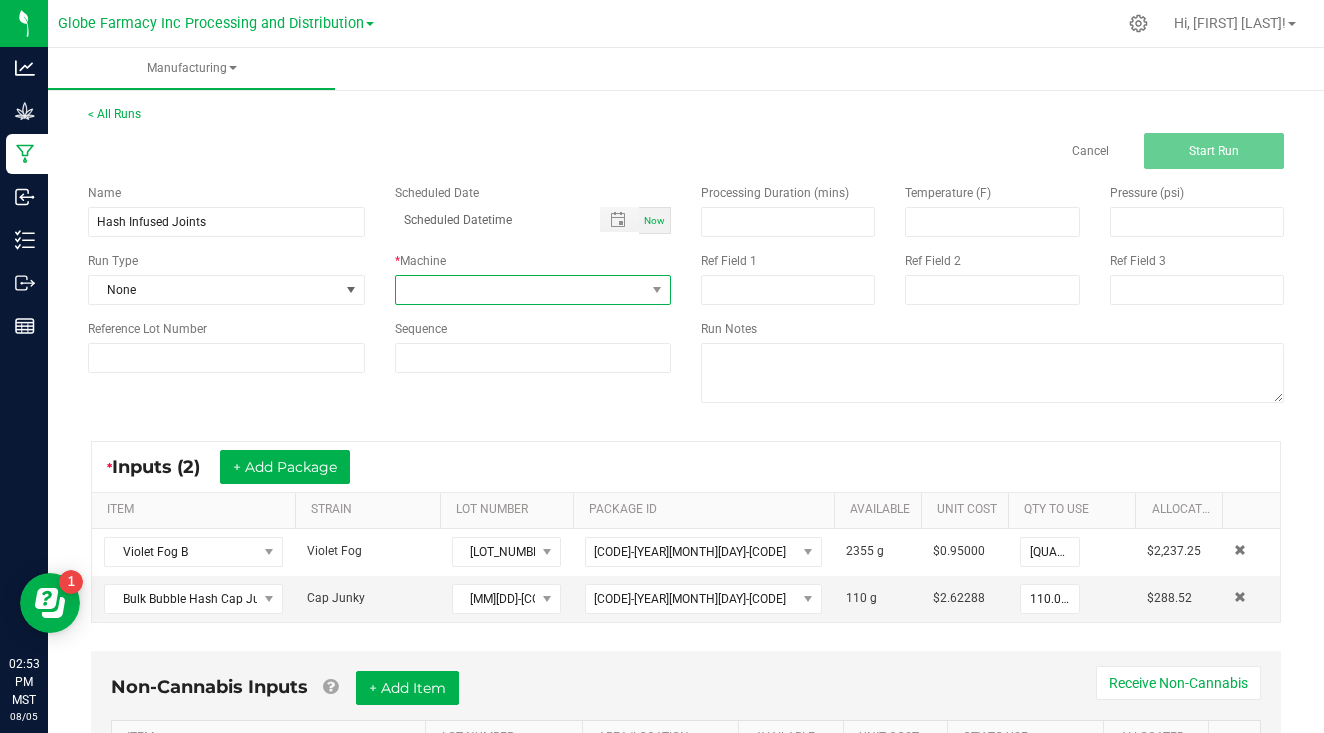 click at bounding box center (521, 290) 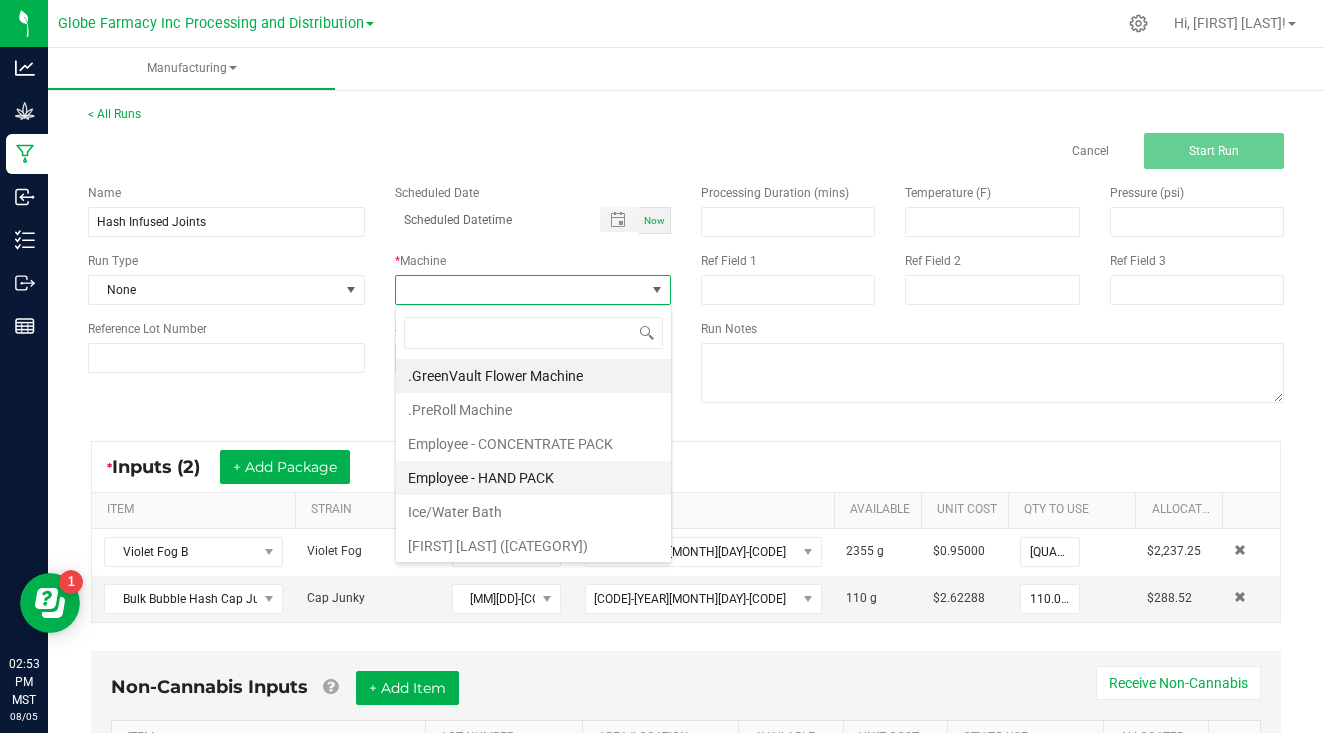 click on "Employee - HAND PACK" at bounding box center [533, 478] 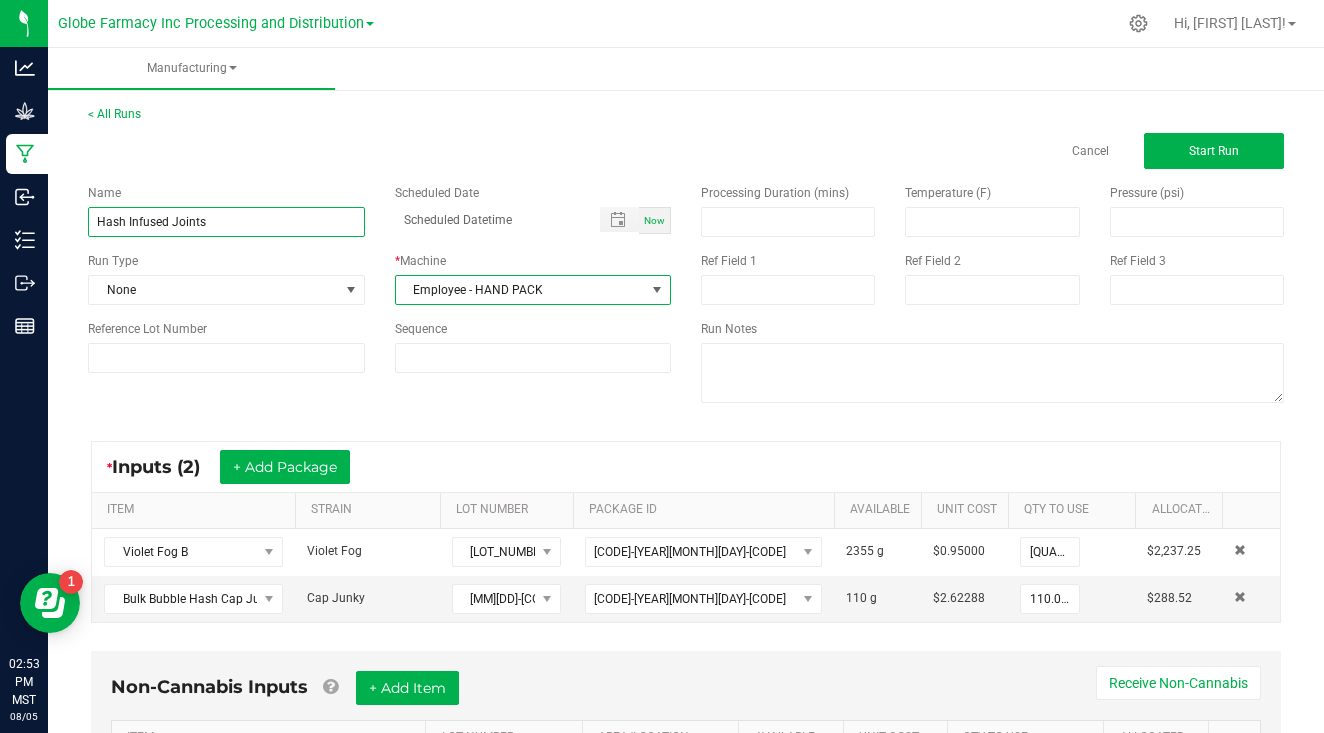 click on "Hash Infused Joints" at bounding box center (226, 222) 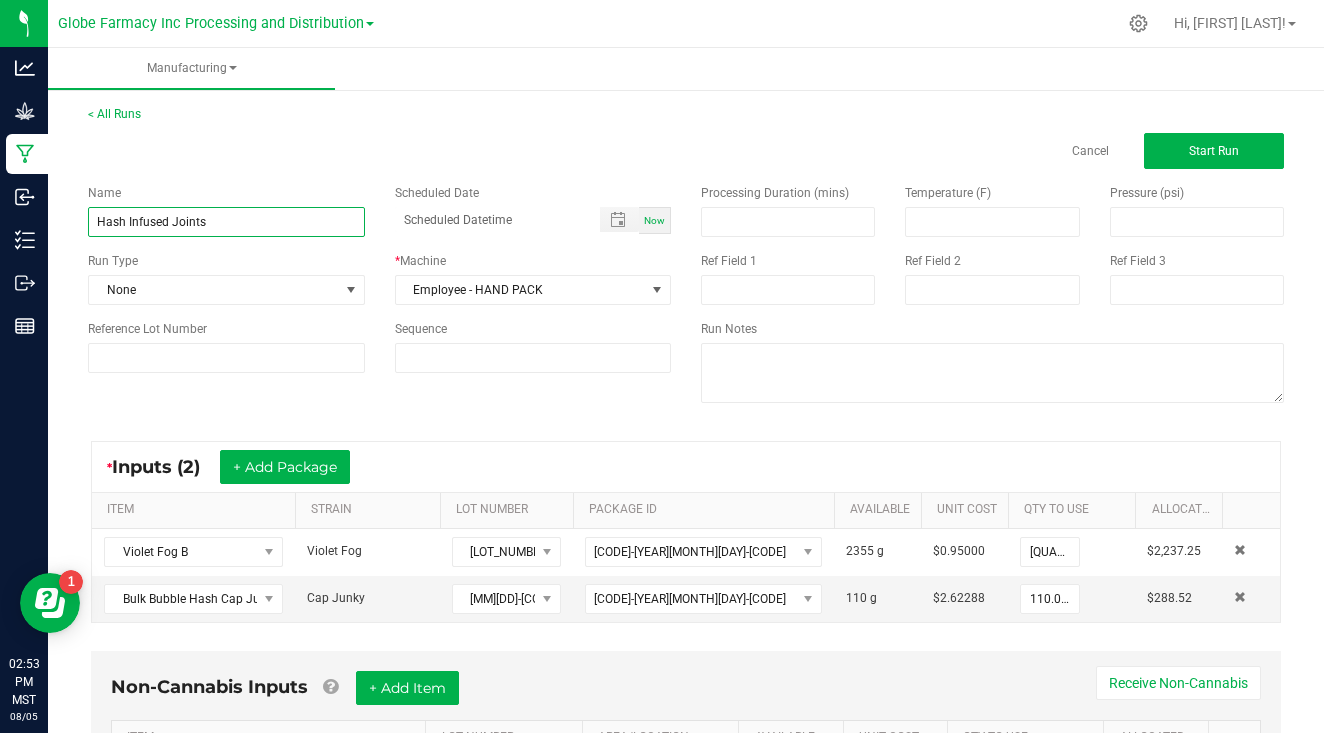click on "Hash Infused Joints" at bounding box center (226, 222) 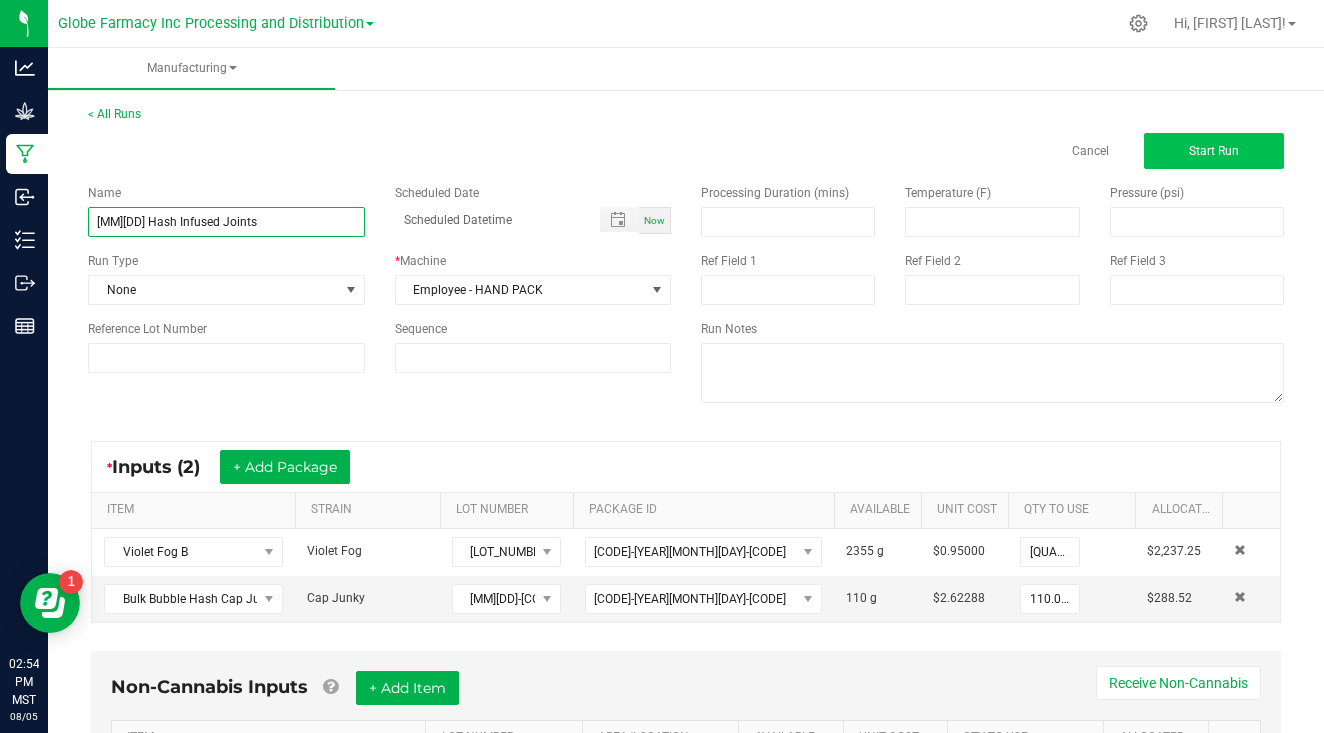 type on "080425 Hash Infused Joints" 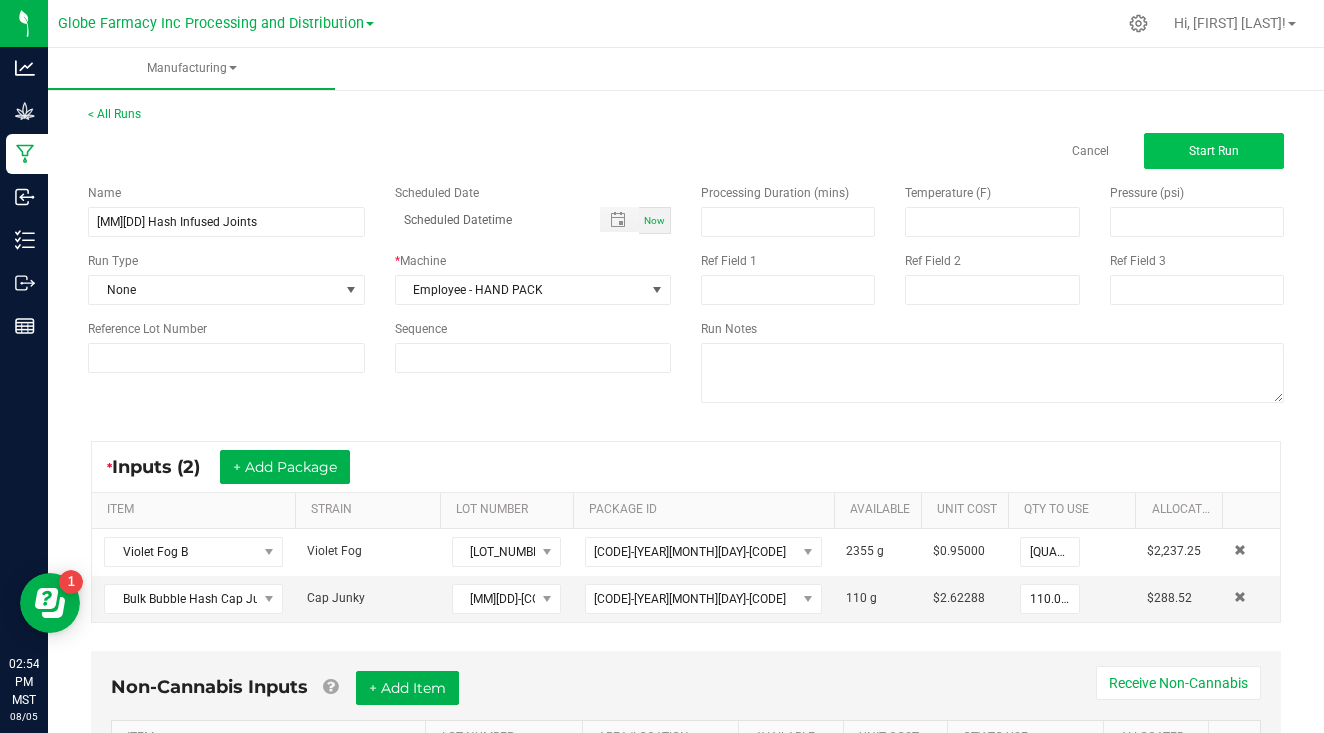 click on "Start Run" 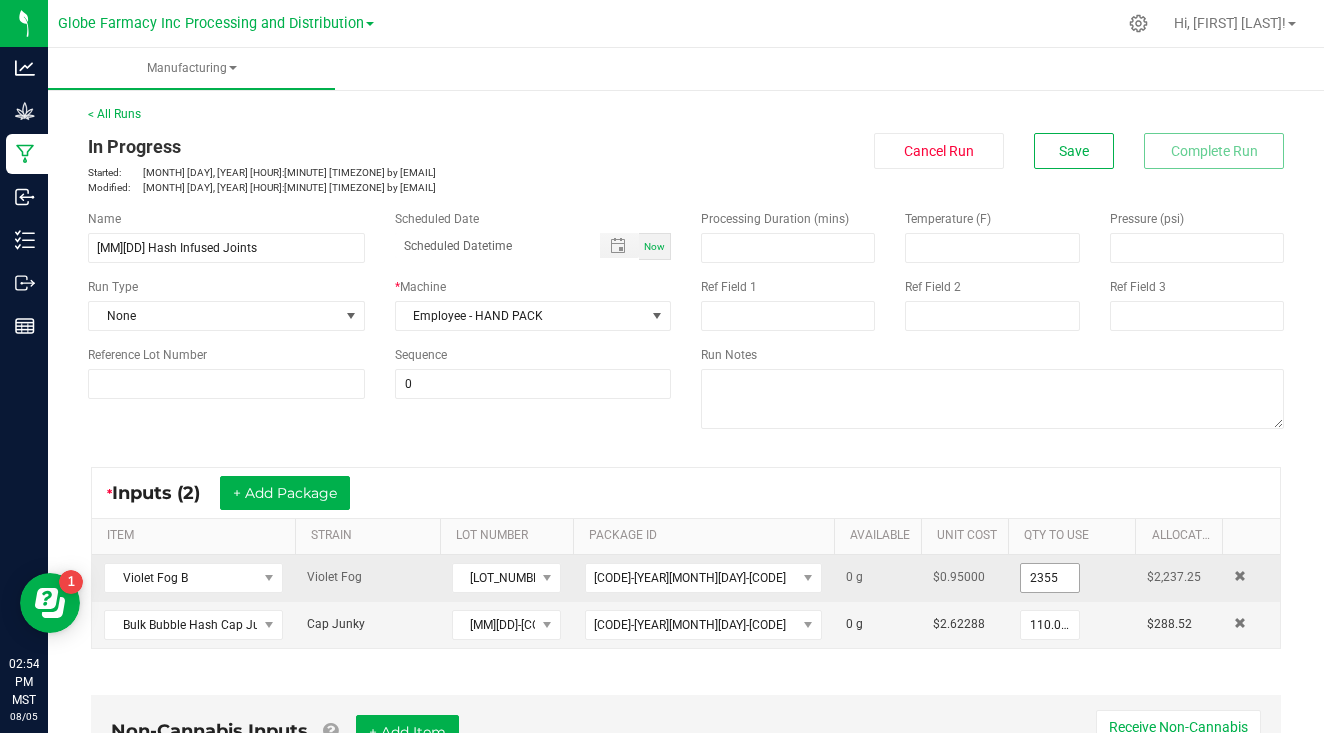 click on "2355" at bounding box center (1050, 578) 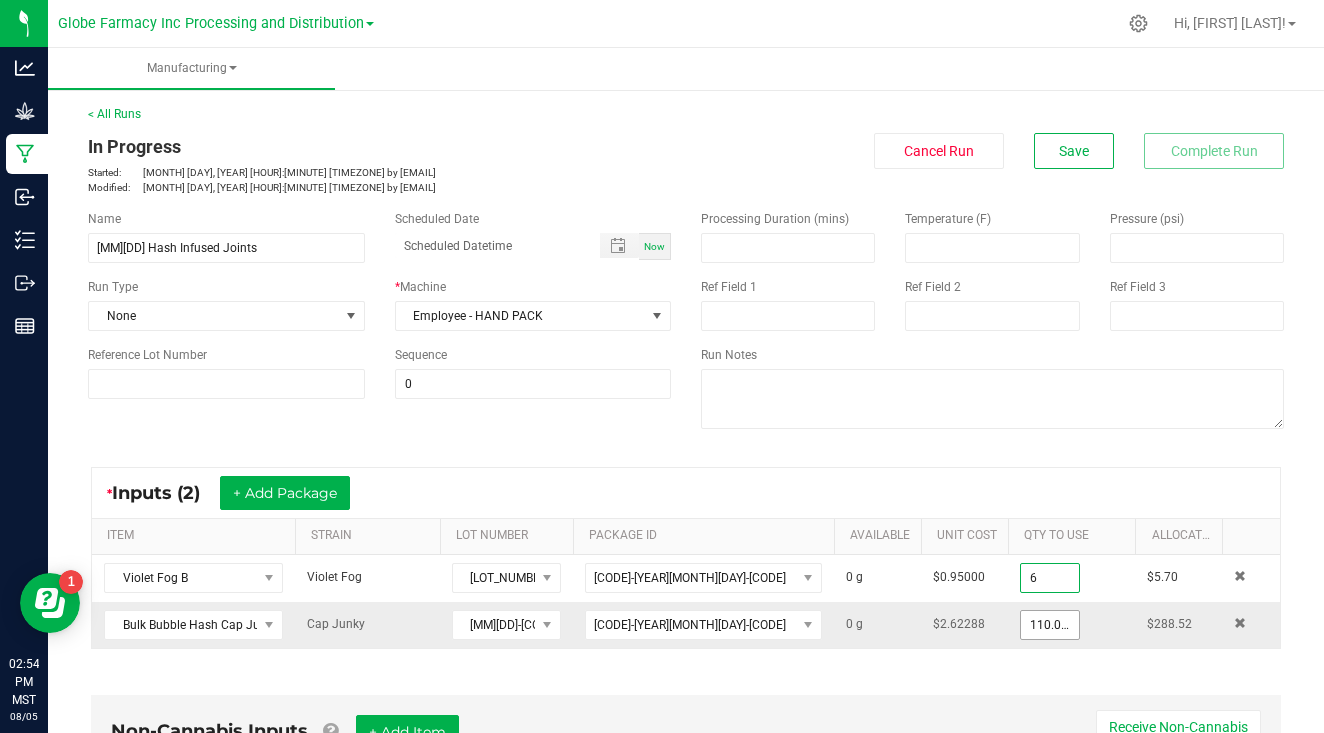 type on "6.0000 g" 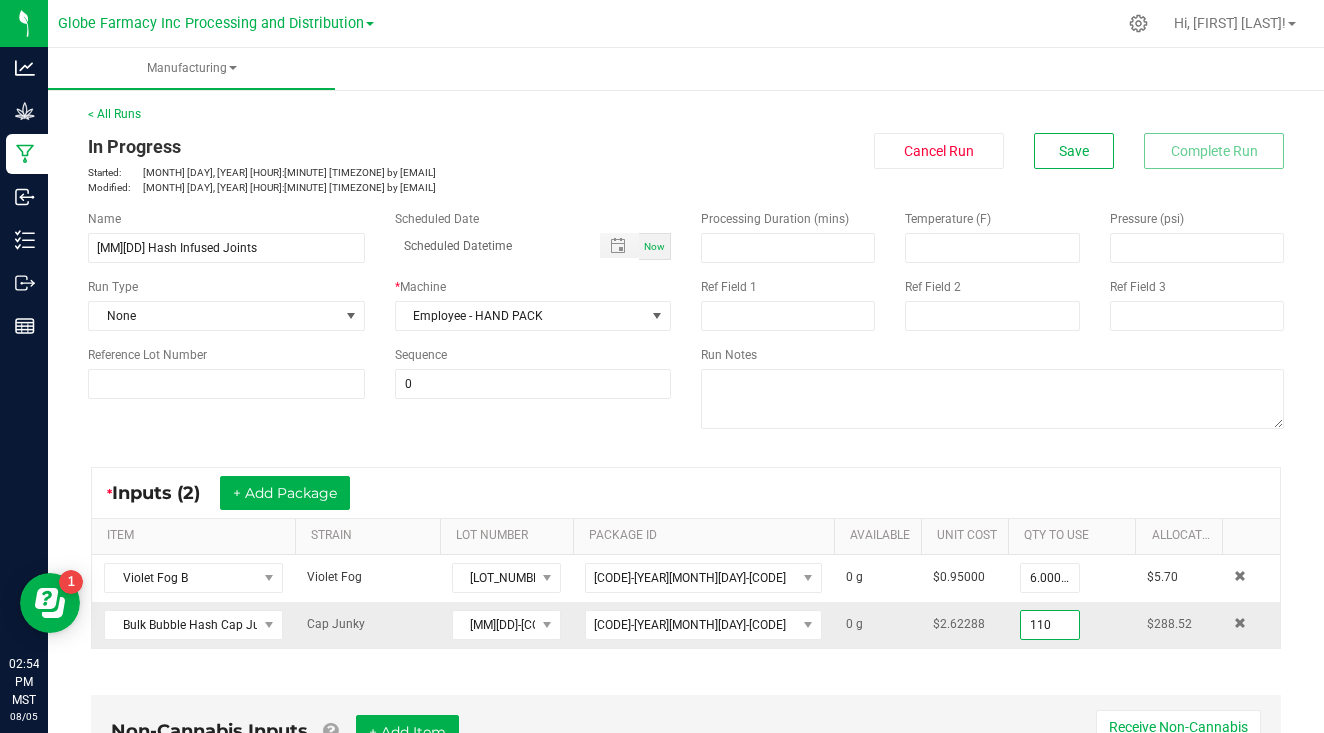 click on "110" at bounding box center (1050, 625) 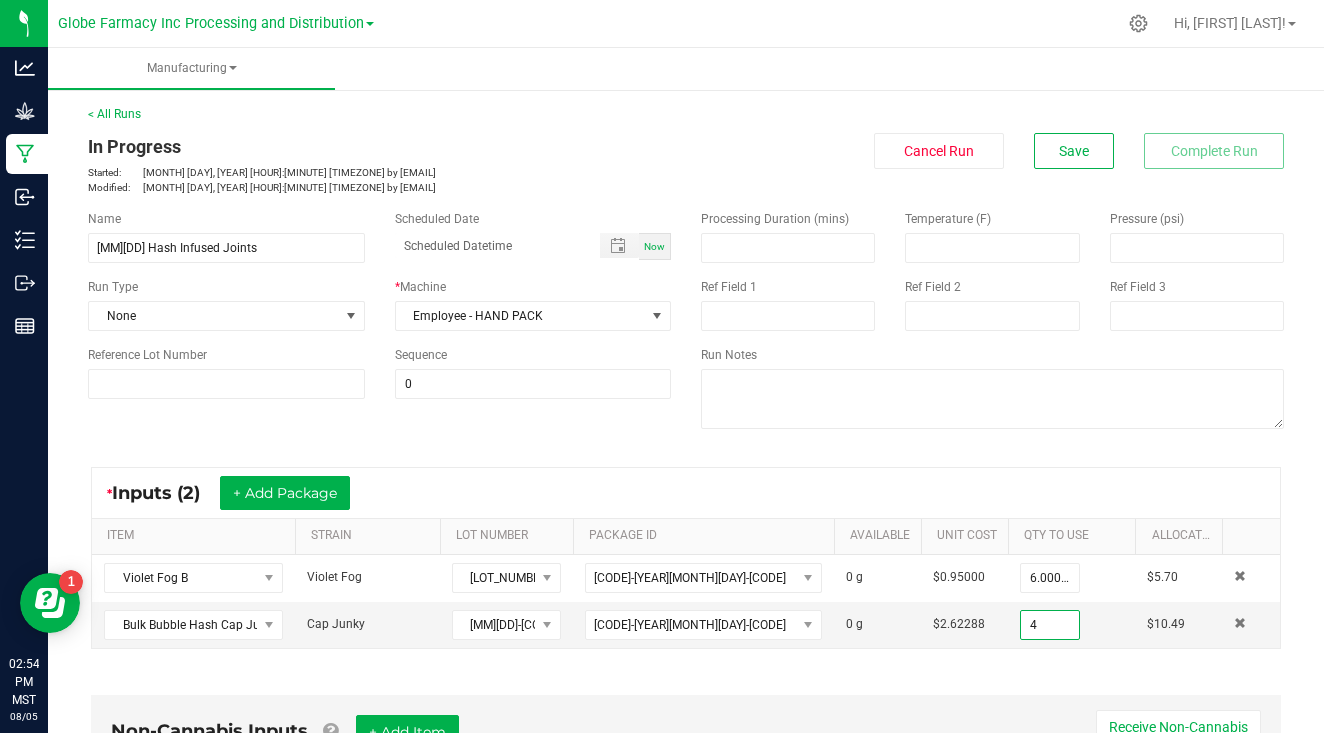 type on "4.0000 g" 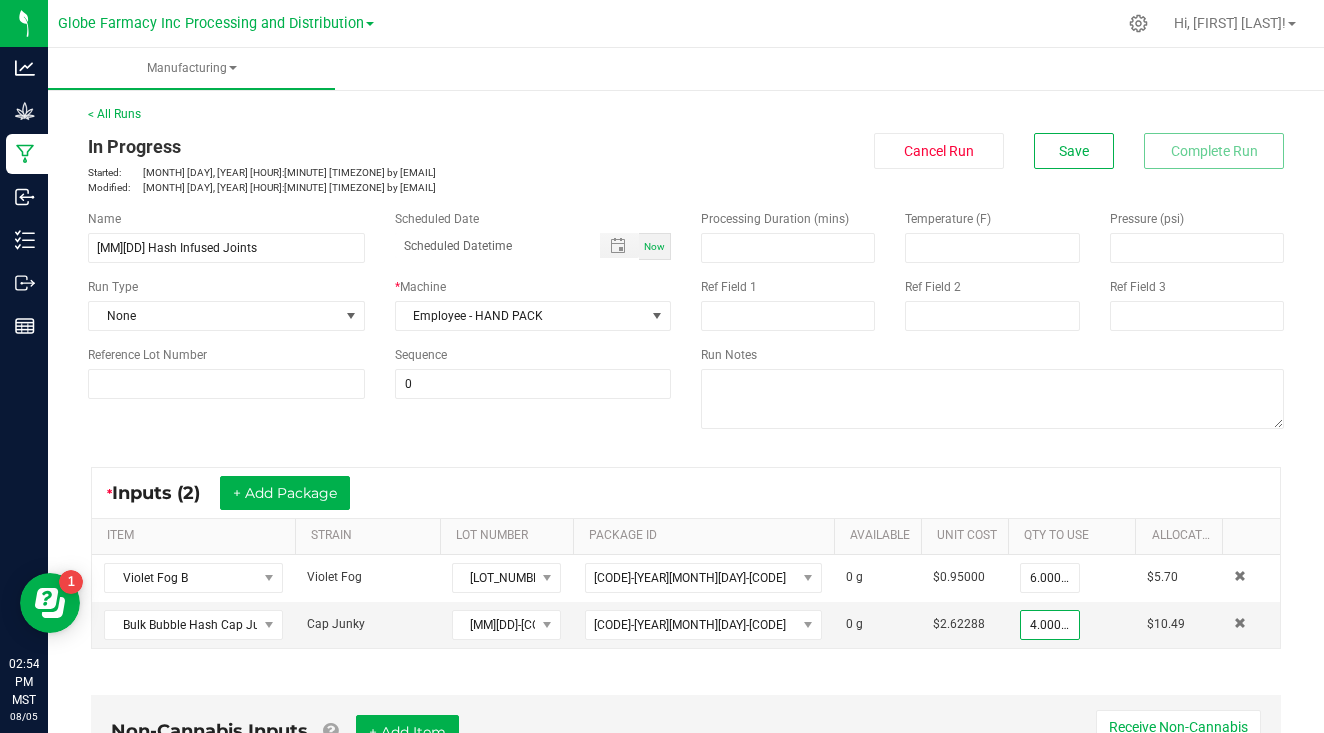click on "*    Inputs (2)   + Add Package  ITEM STRAIN LOT NUMBER PACKAGE ID AVAILABLE Unit Cost QTY TO USE Allocated Cost Violet Fog B  Violet Fog  052025R132-VF AZEHEDT-20250805-056 0   g  $0.95000  6.0000 g  $5.70  Bulk Bubble Hash Cap Junky  Cap Junky  061125-CAP AZEHEDT-20250612-031 0   g  $2.62288  4.0000 g  $10.49" at bounding box center (686, 558) 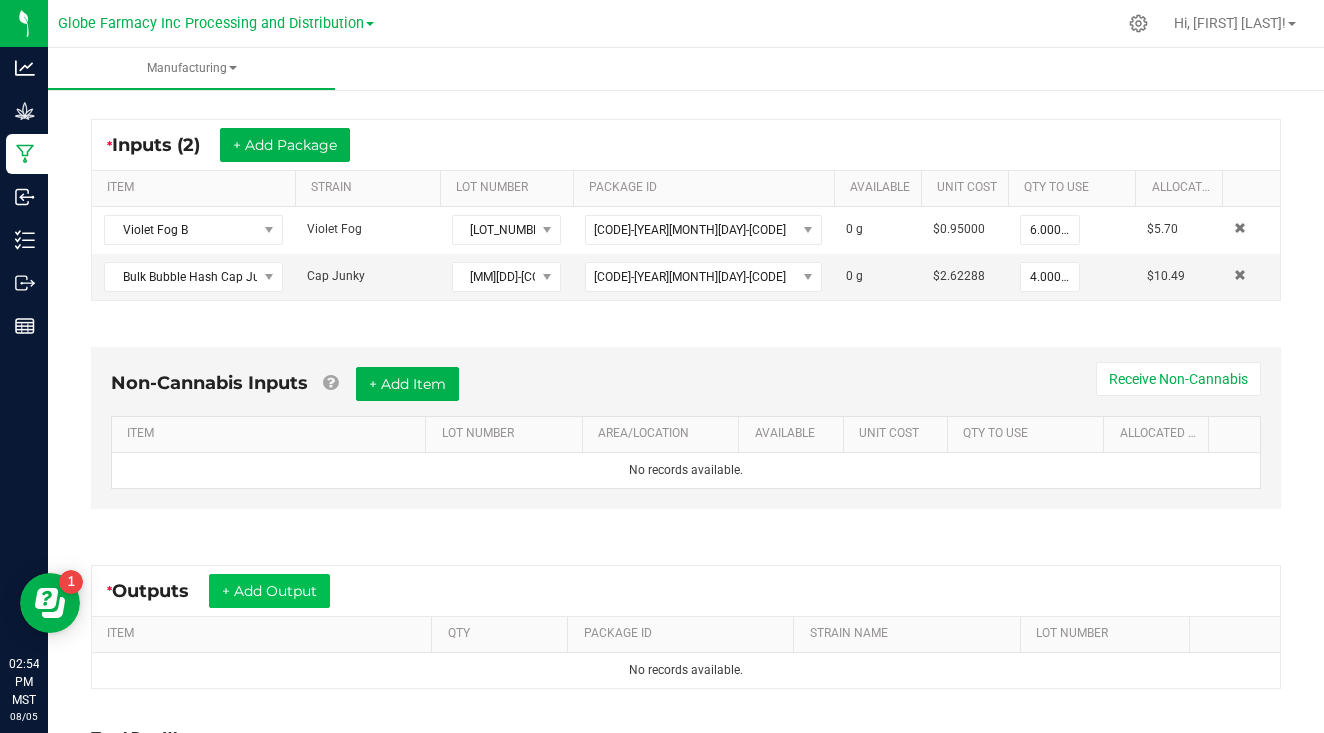 click on "+ Add Output" at bounding box center [269, 591] 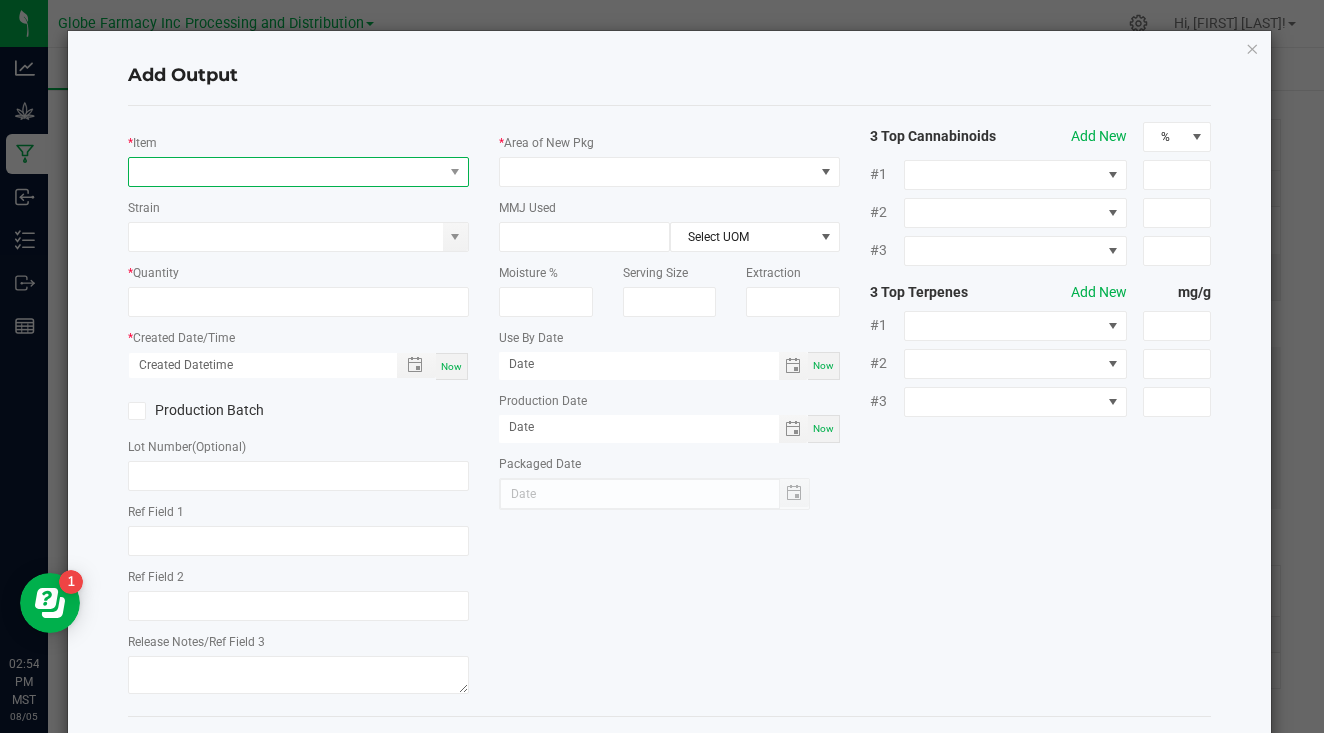 click at bounding box center (286, 172) 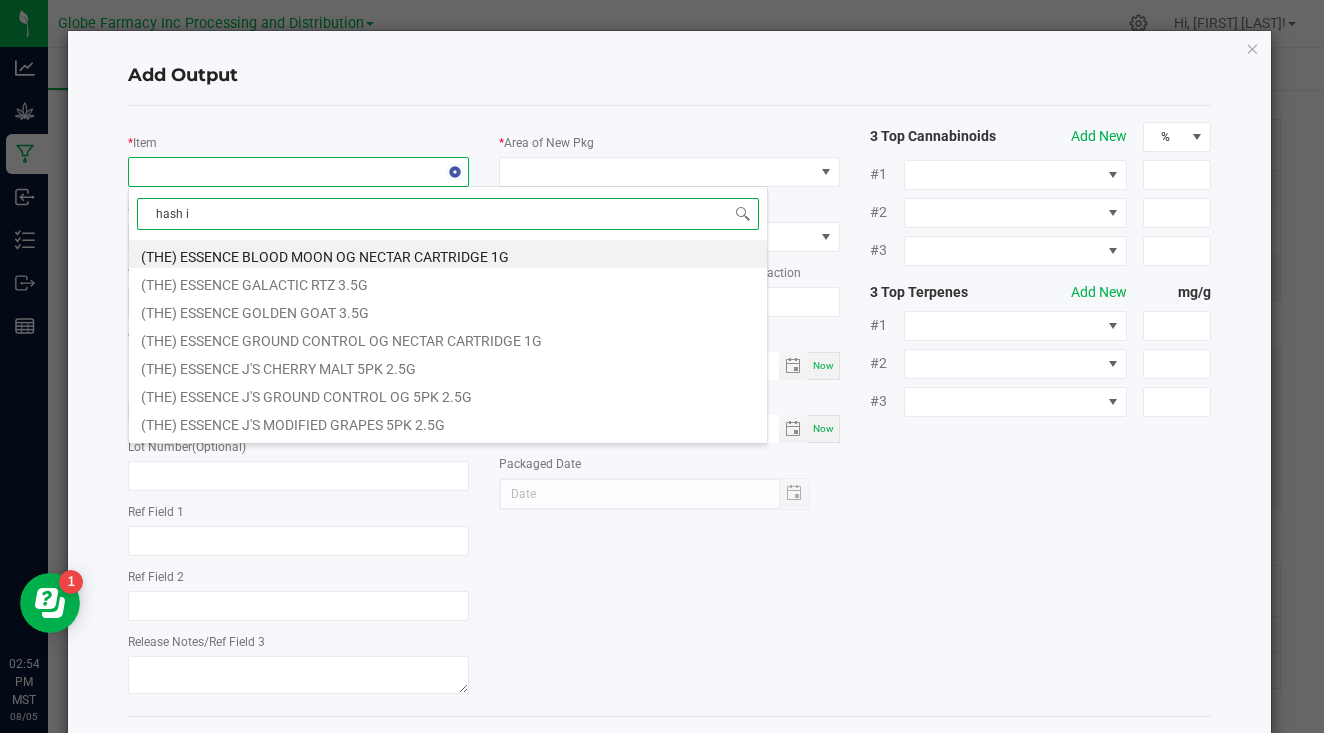 type on "hash in" 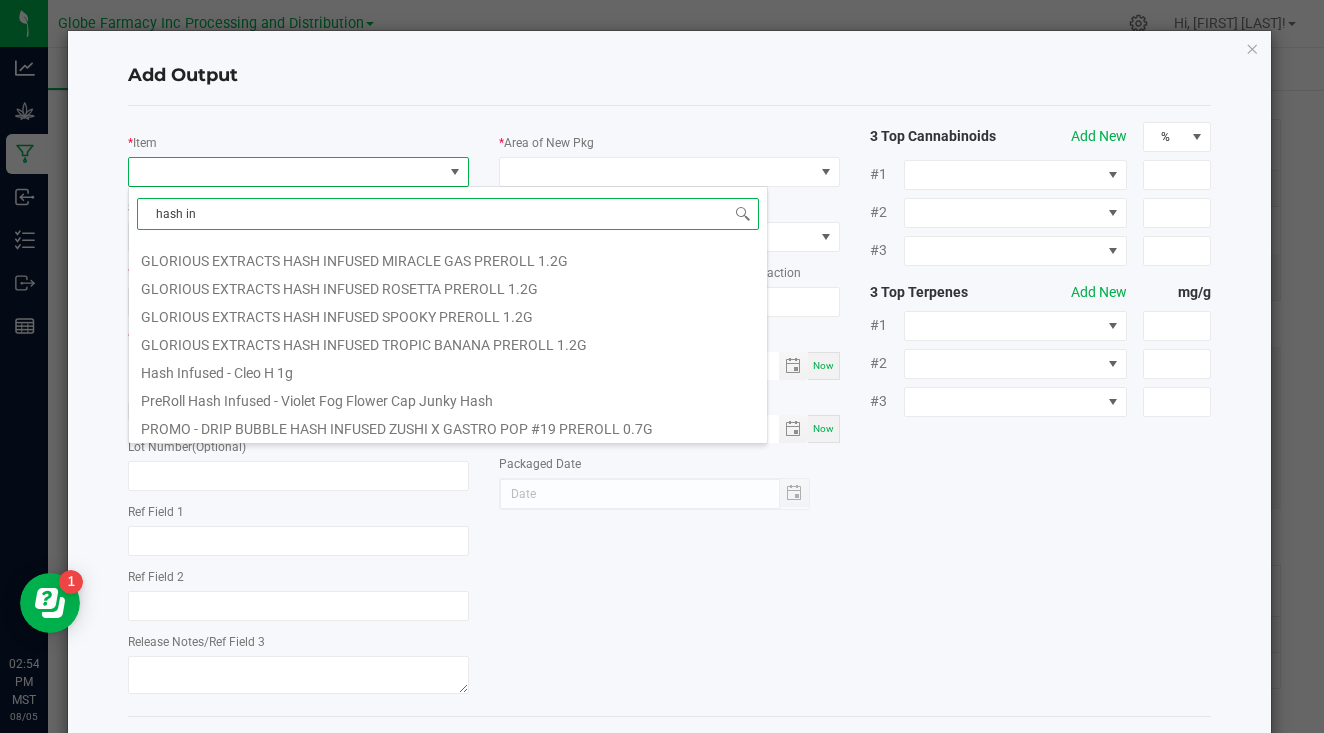 scroll, scrollTop: 696, scrollLeft: 0, axis: vertical 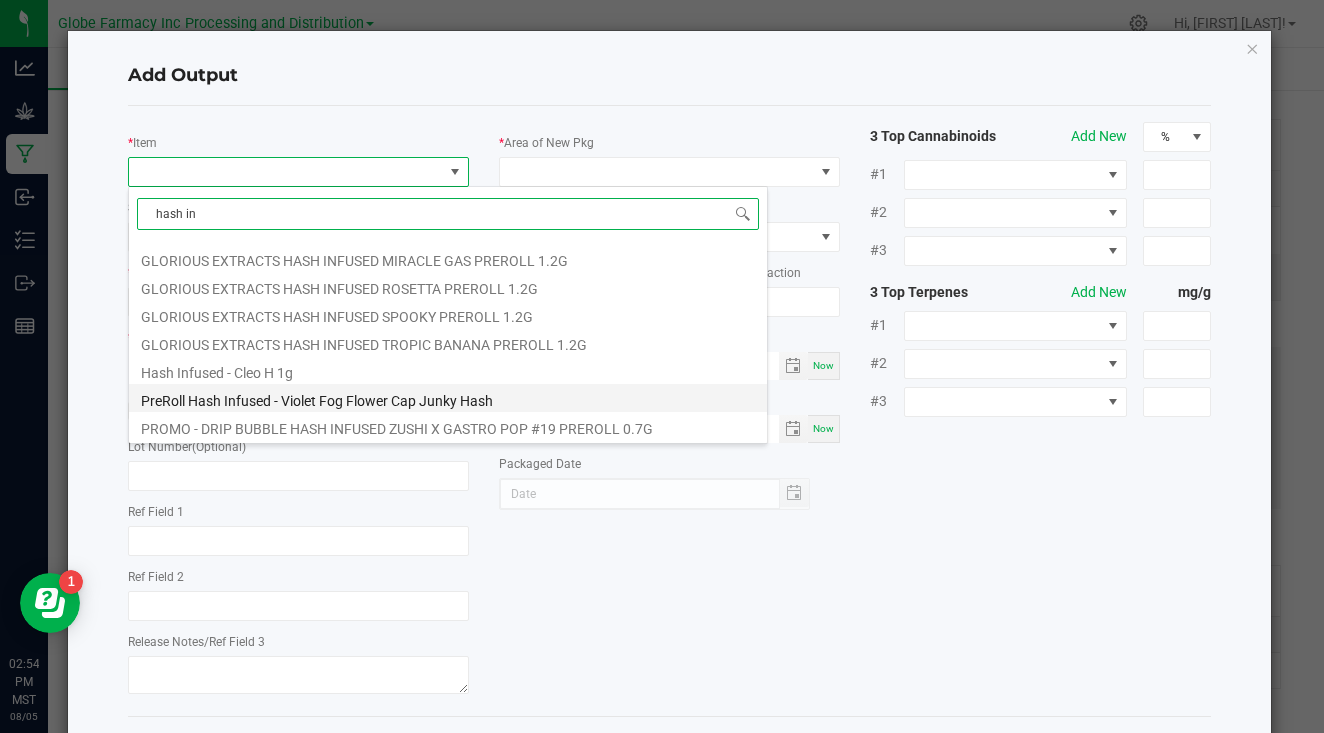 click on "PreRoll Hash Infused - Violet Fog Flower Cap Junky Hash" at bounding box center [448, 398] 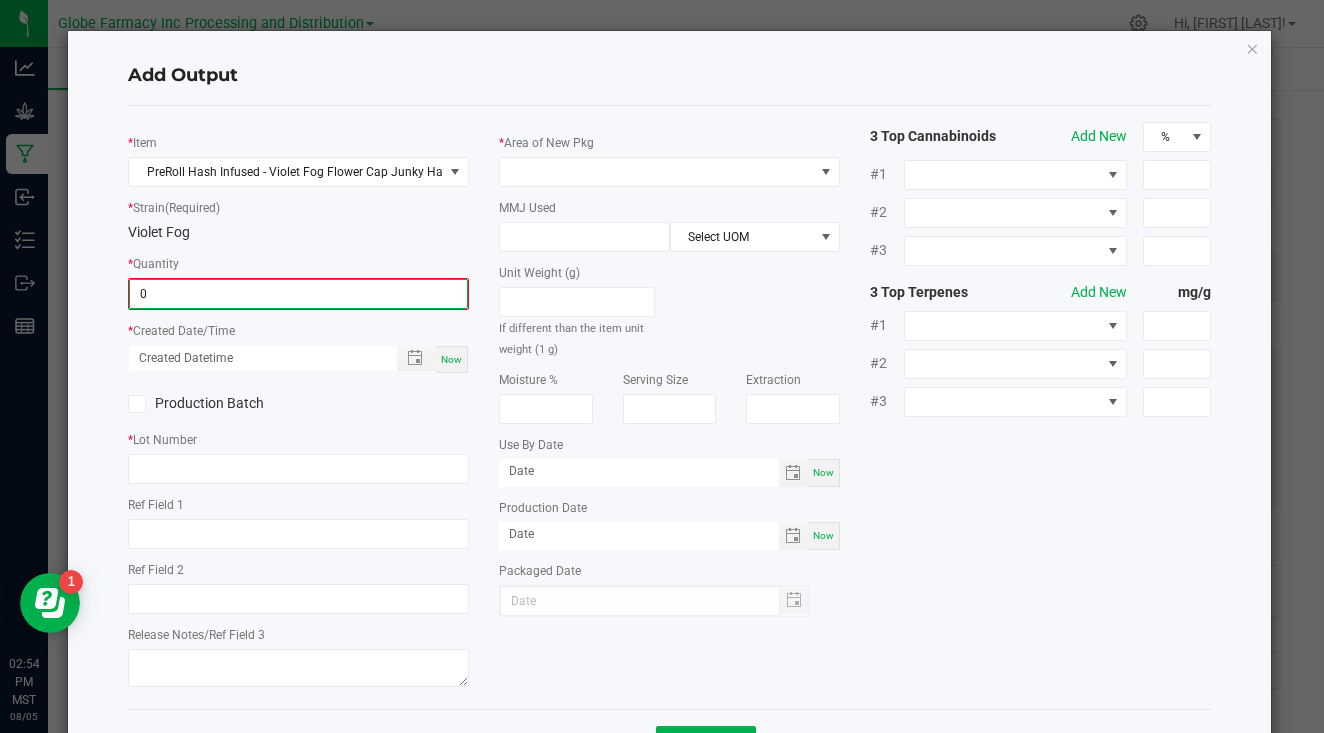 click on "0" at bounding box center [298, 294] 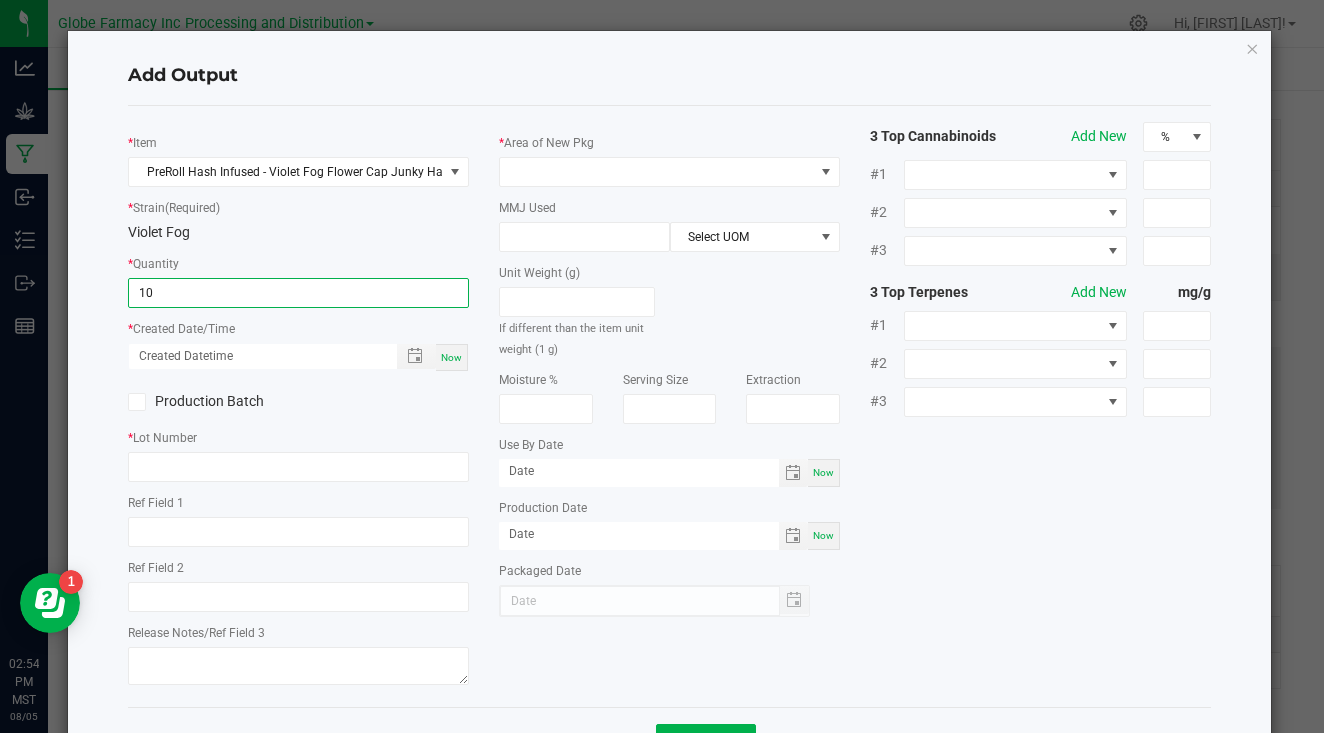 type on "10 ea" 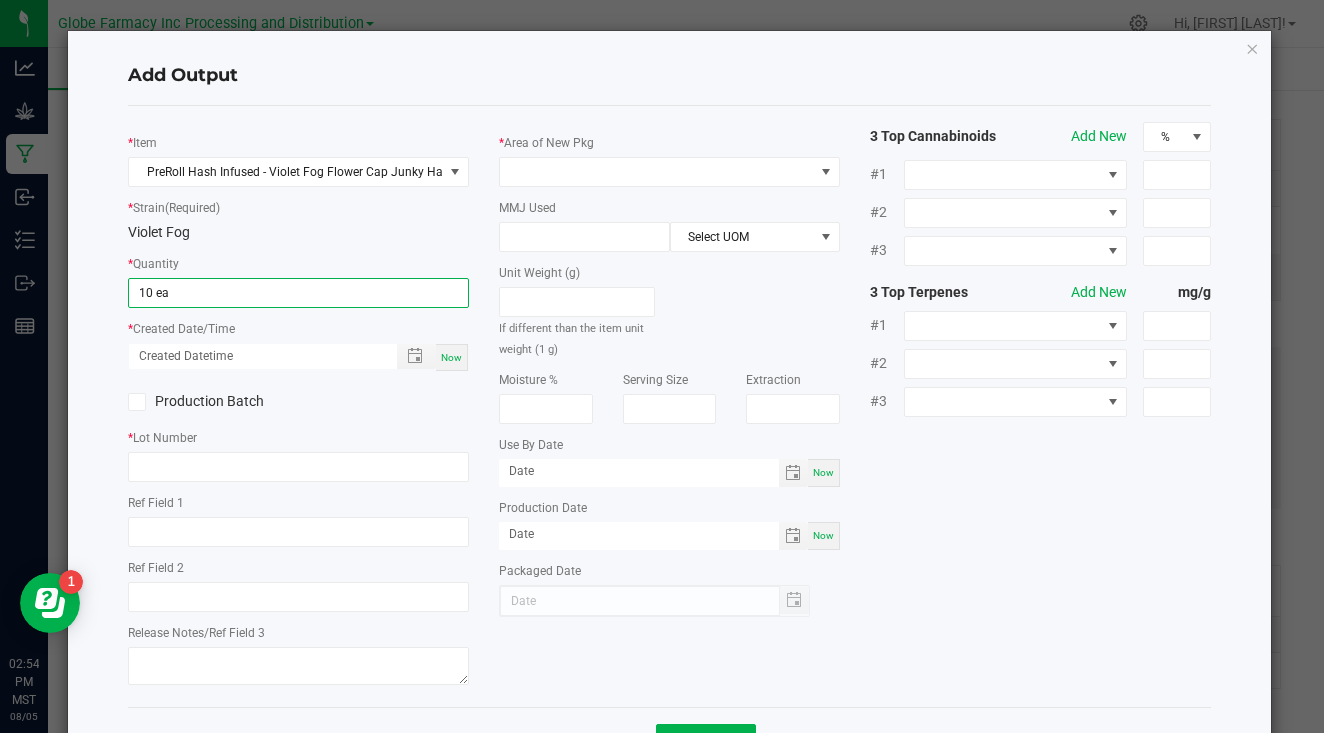 click on "Now" at bounding box center [452, 357] 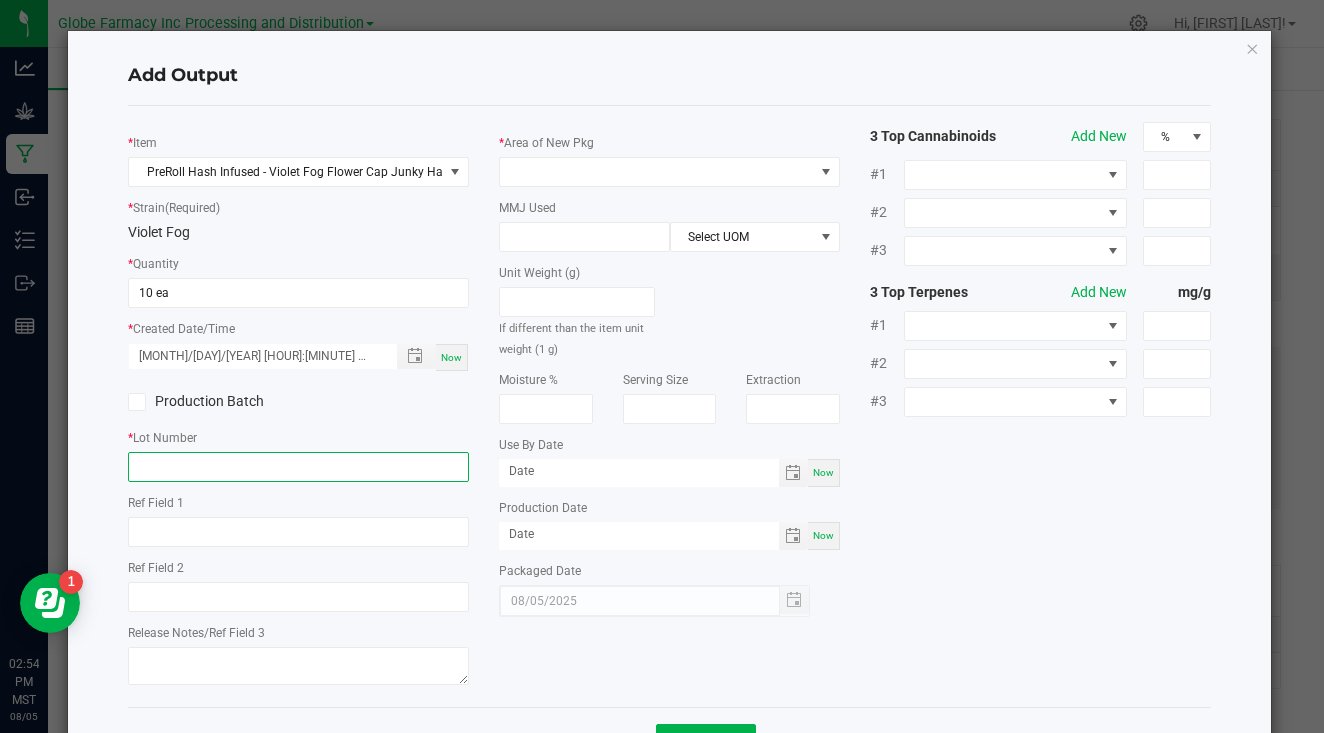 click 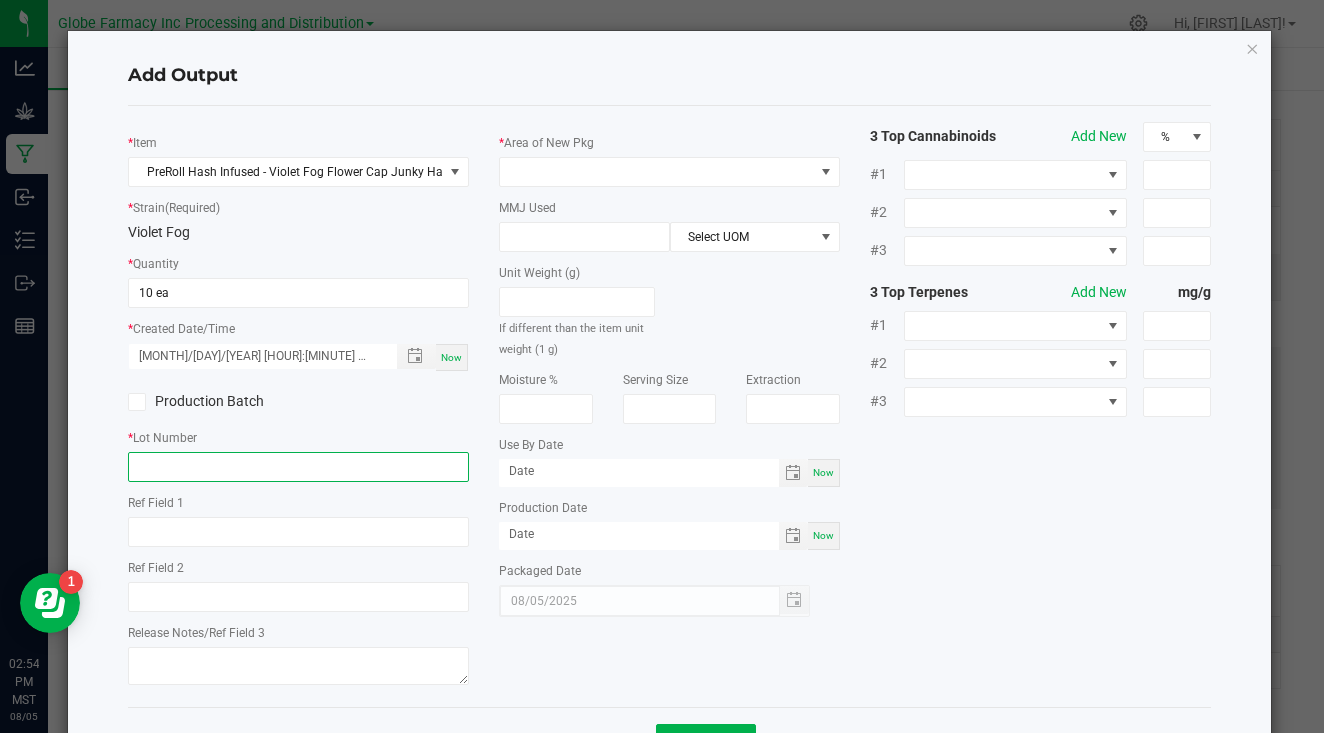 type on "0" 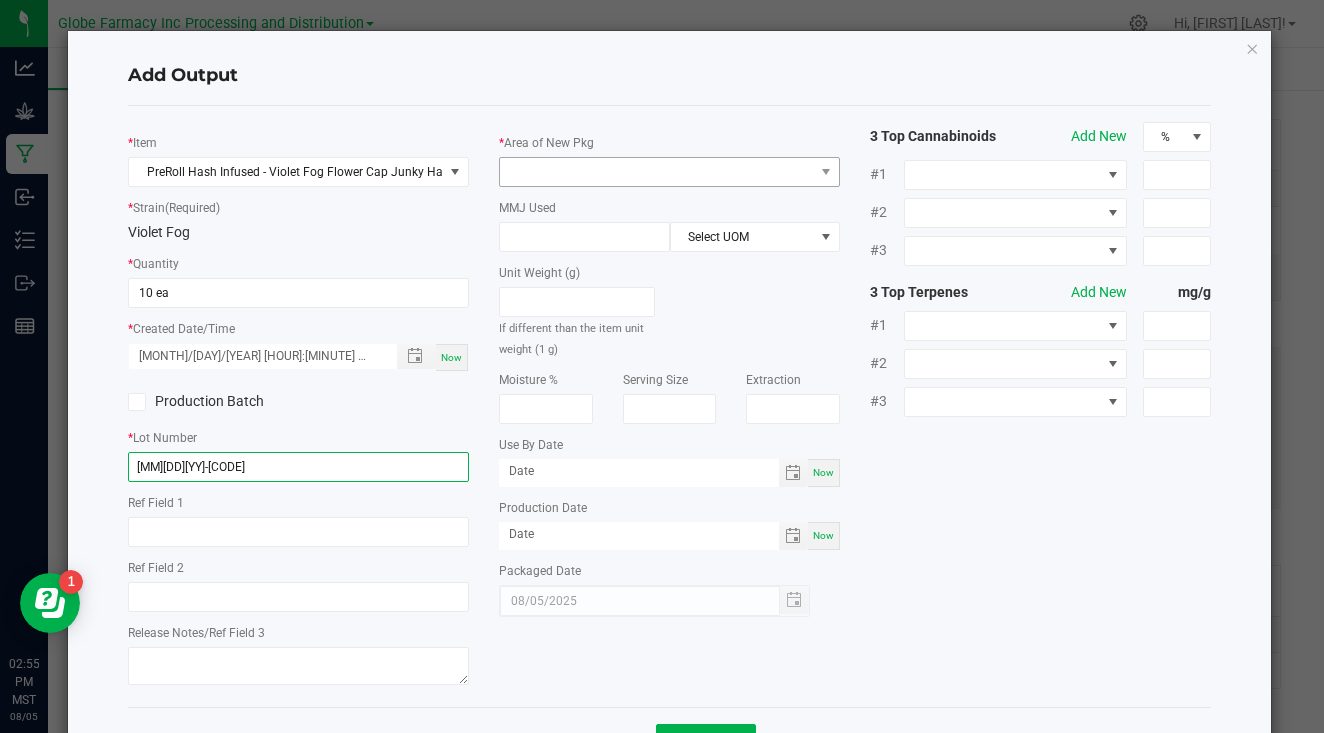 type on "080424-VFFCJH" 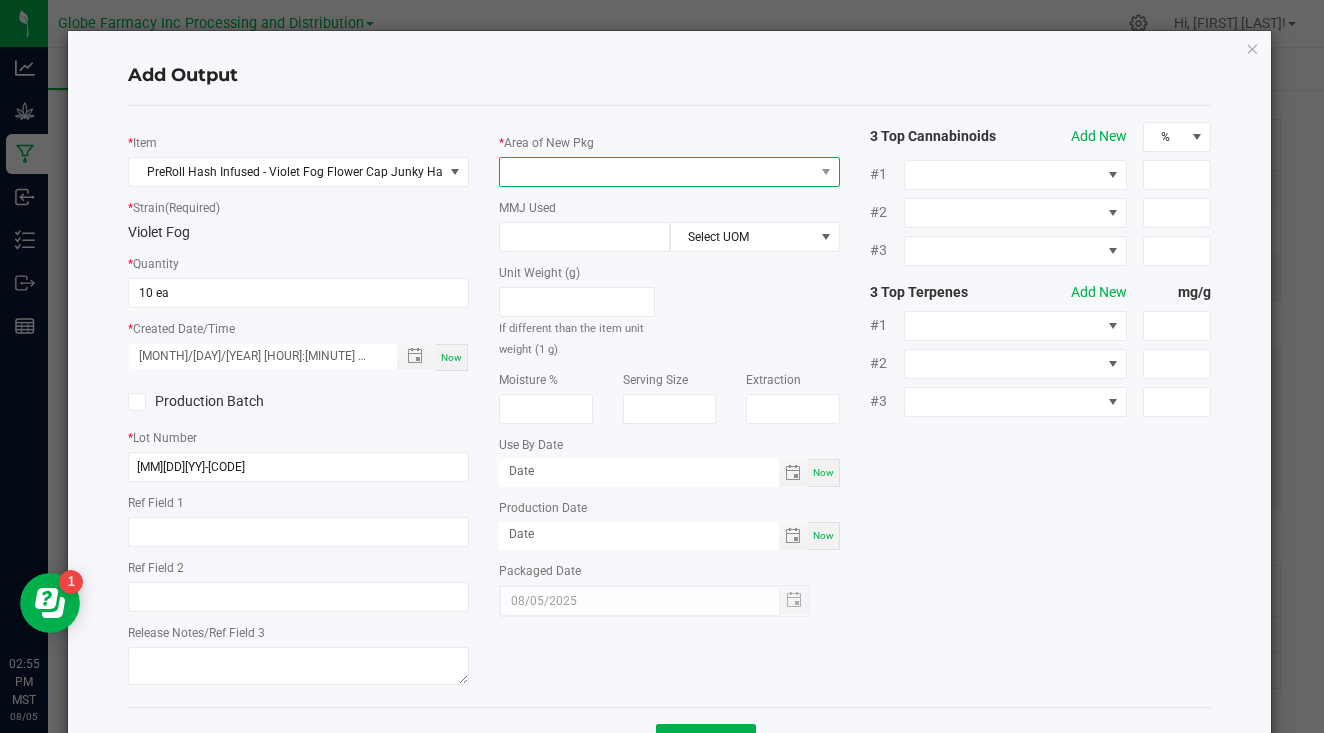 click at bounding box center [657, 172] 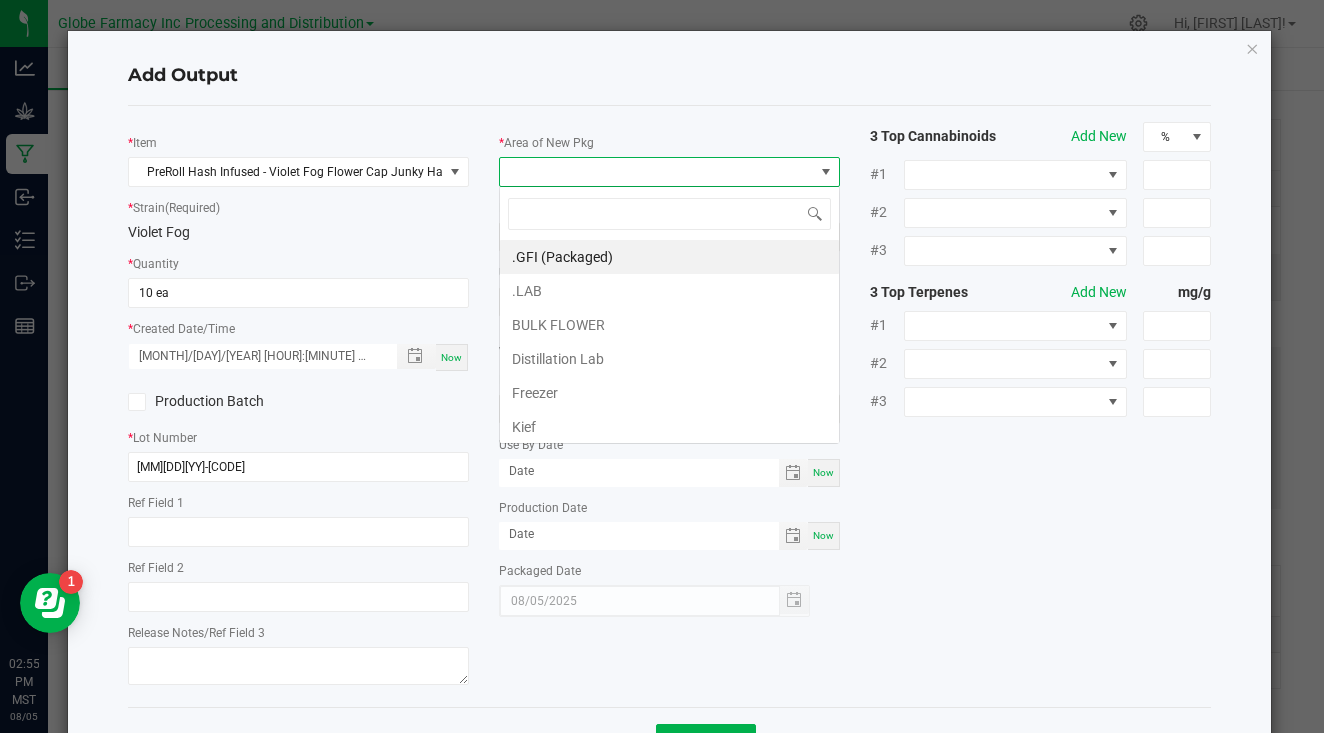 scroll, scrollTop: 99970, scrollLeft: 99659, axis: both 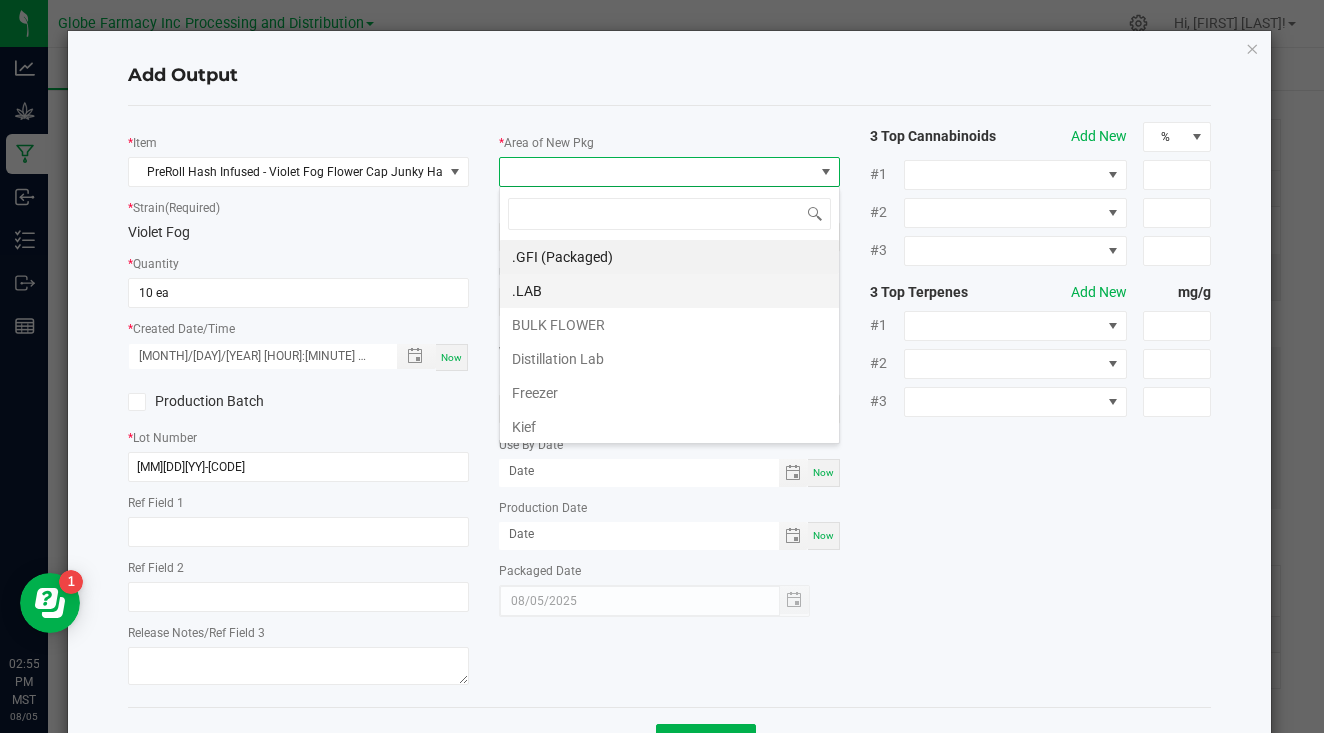 click on ".LAB" at bounding box center (669, 291) 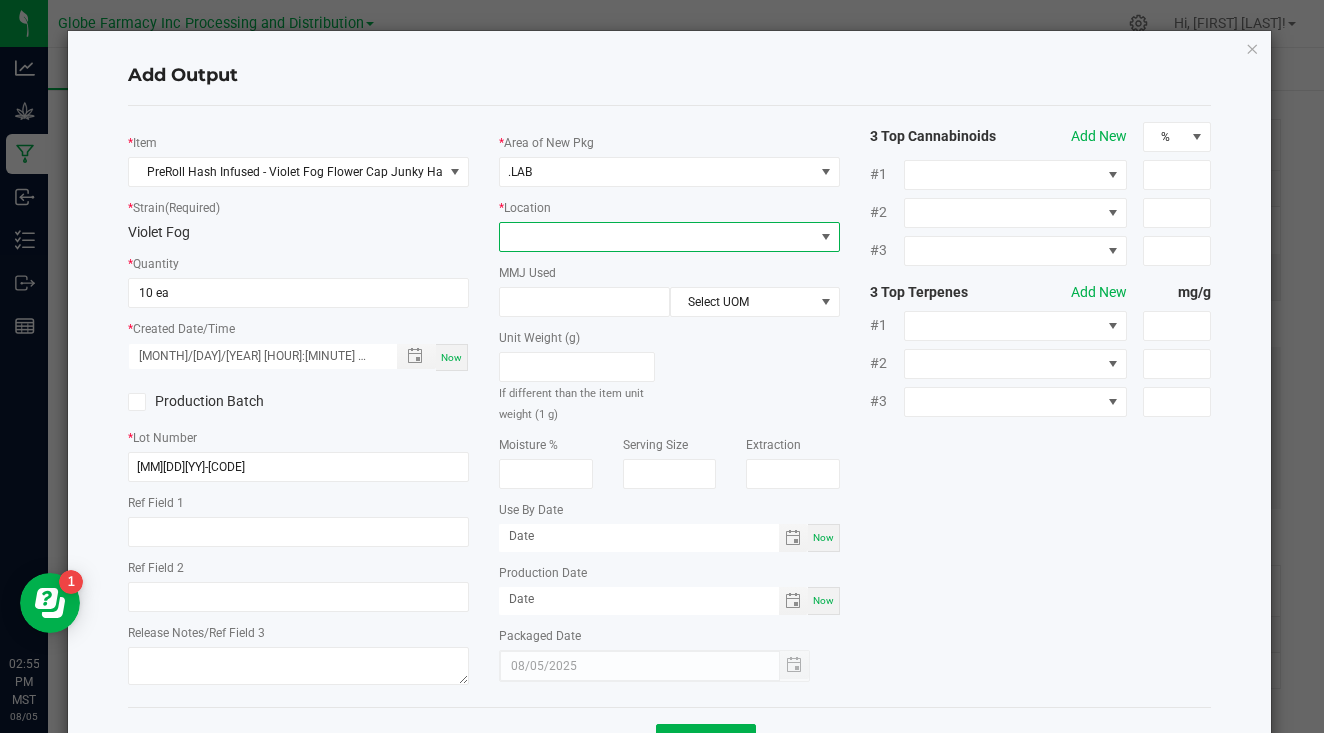 click at bounding box center [657, 237] 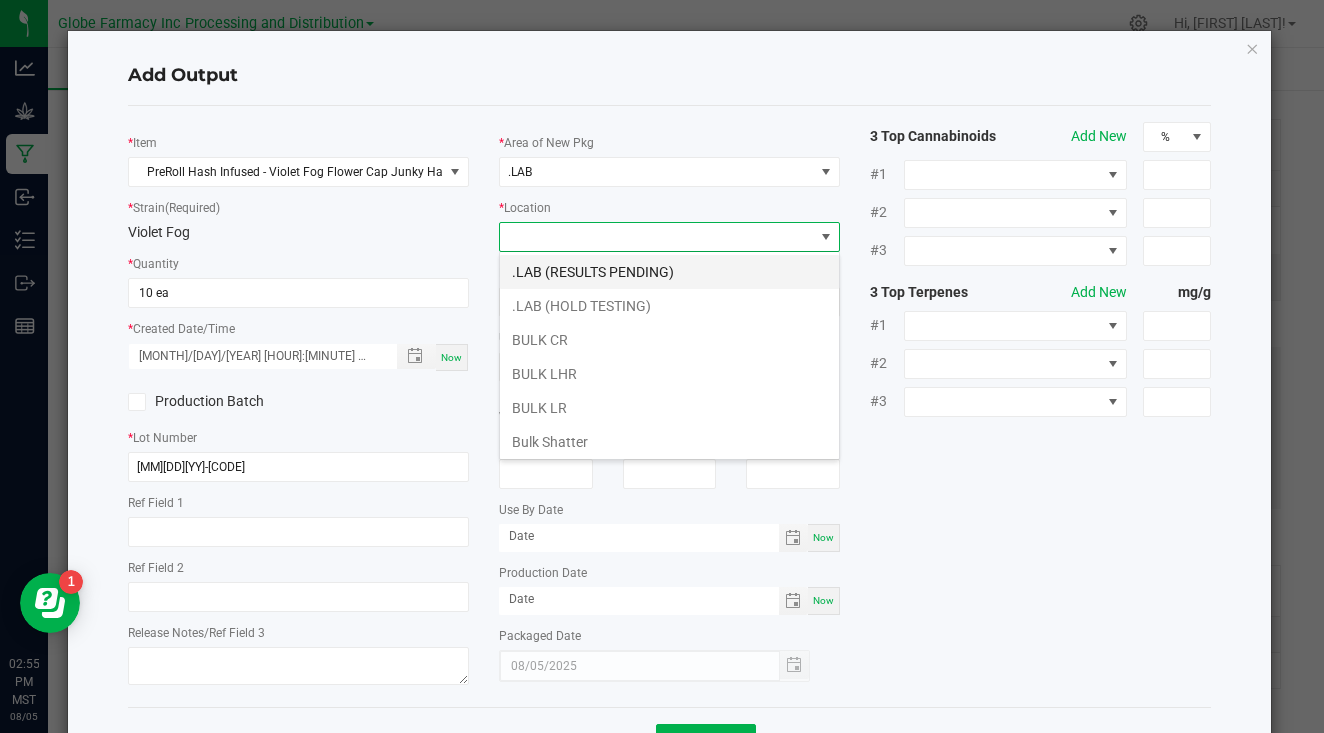 scroll, scrollTop: 99970, scrollLeft: 99659, axis: both 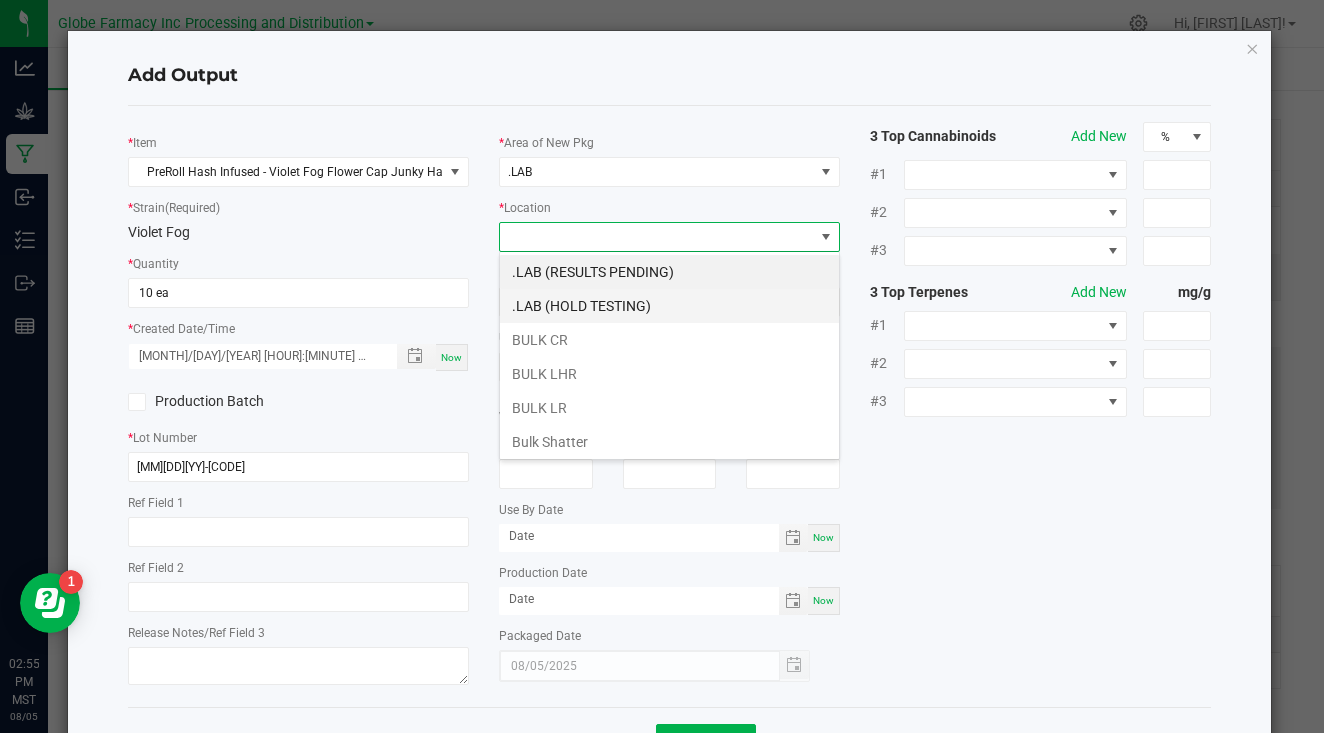 click on ".LAB (HOLD TESTING)" at bounding box center [669, 306] 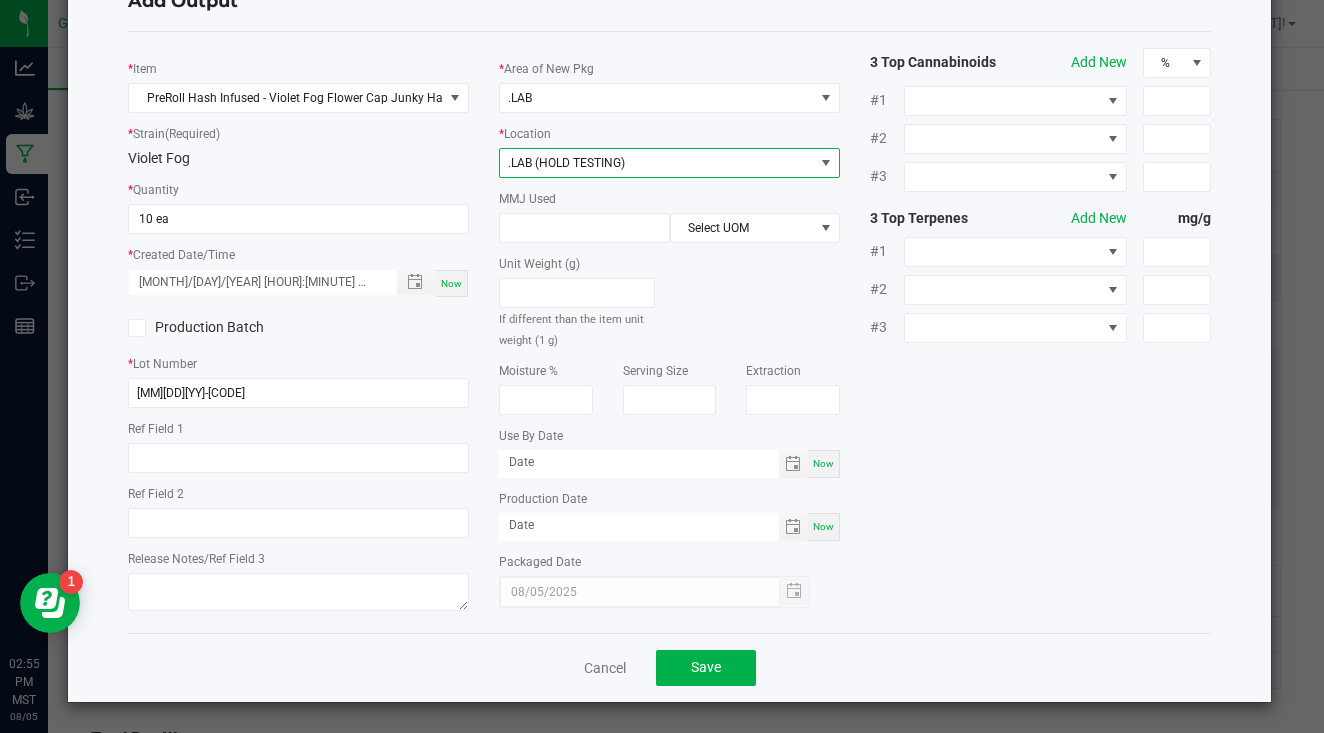 scroll, scrollTop: 73, scrollLeft: 0, axis: vertical 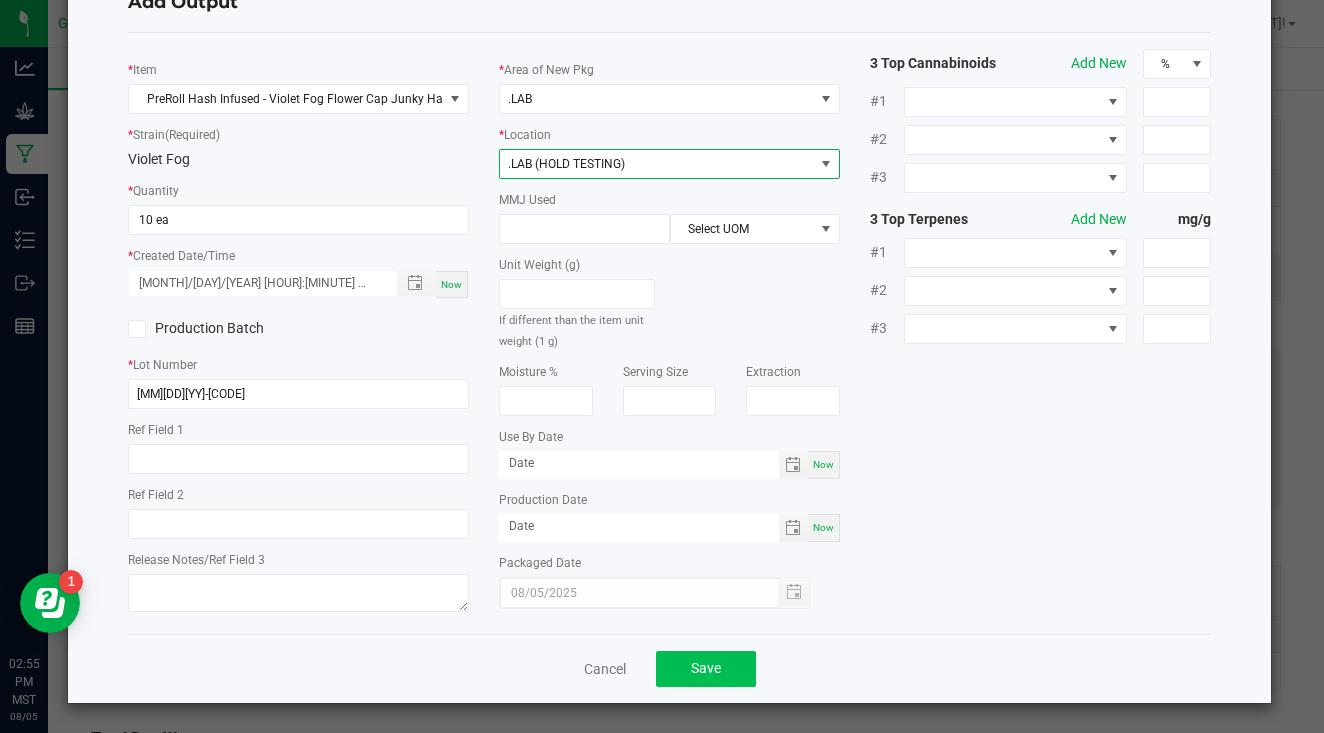 click on "Save" 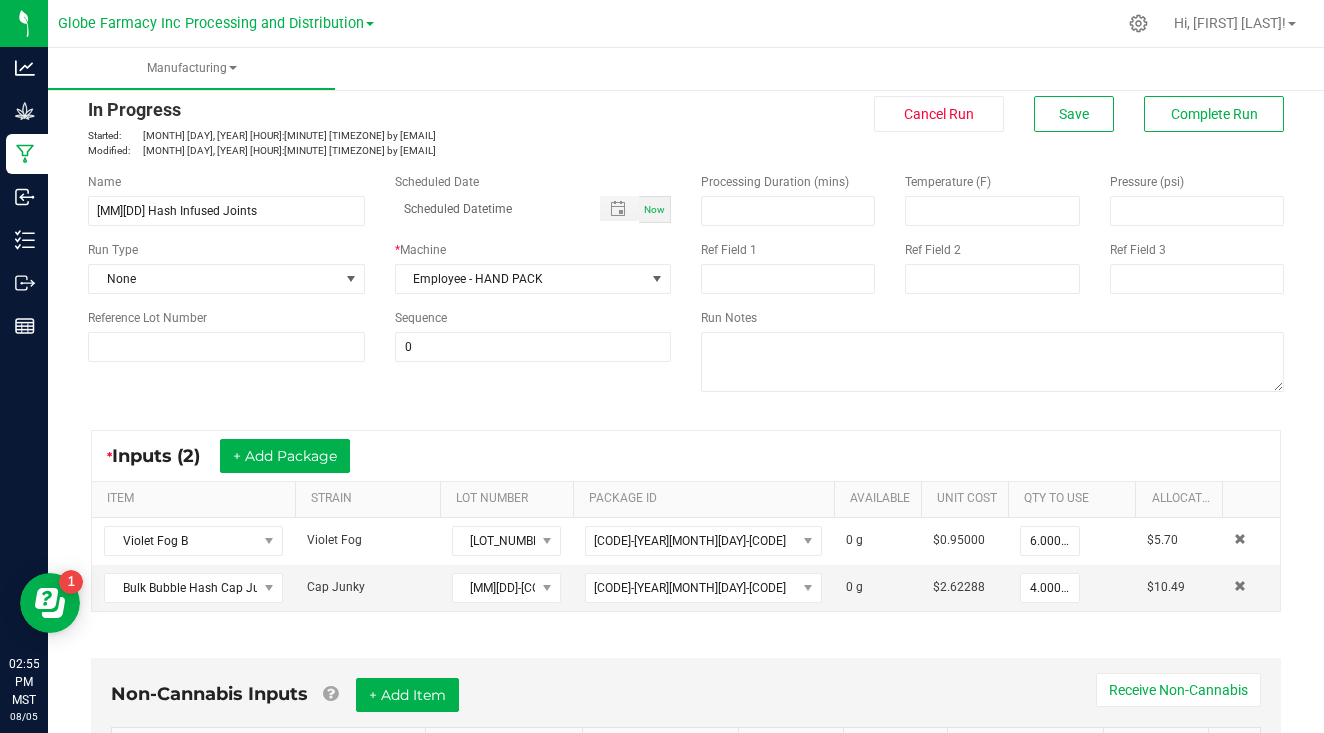 scroll, scrollTop: 0, scrollLeft: 0, axis: both 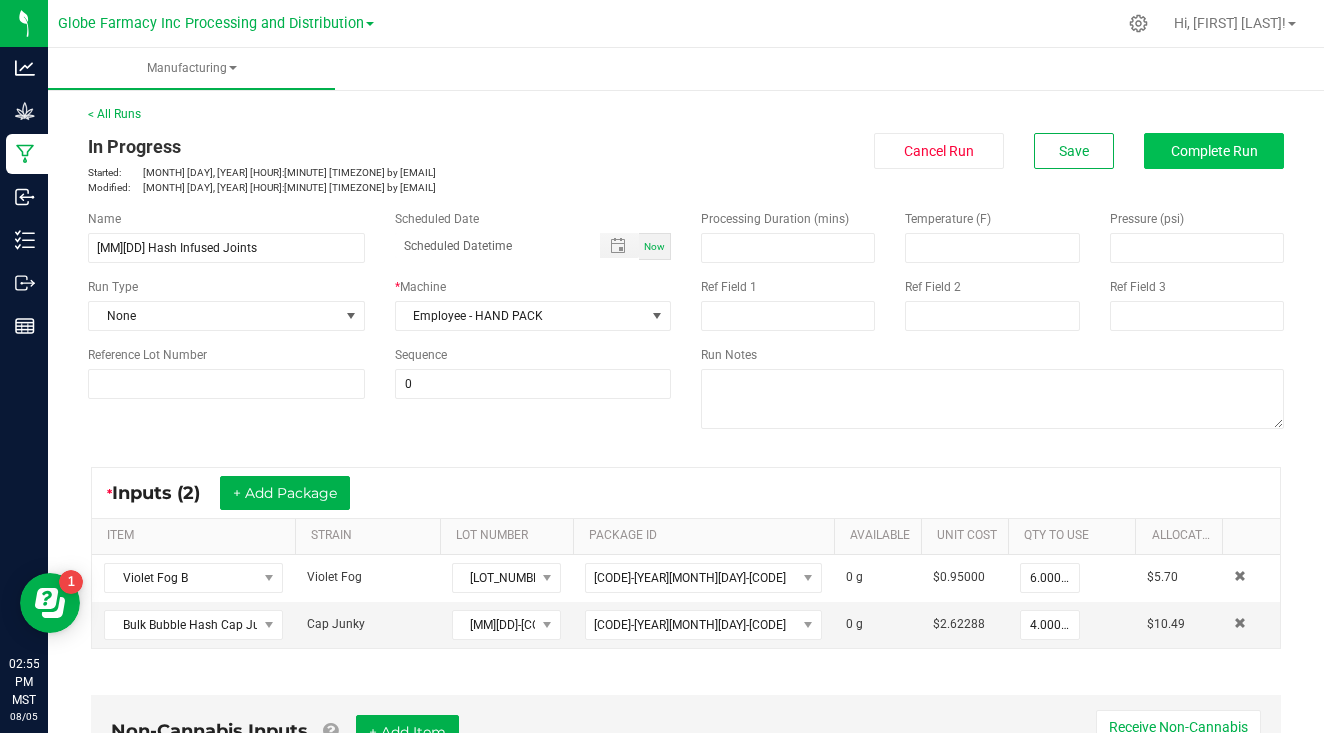click on "Complete Run" at bounding box center [1214, 151] 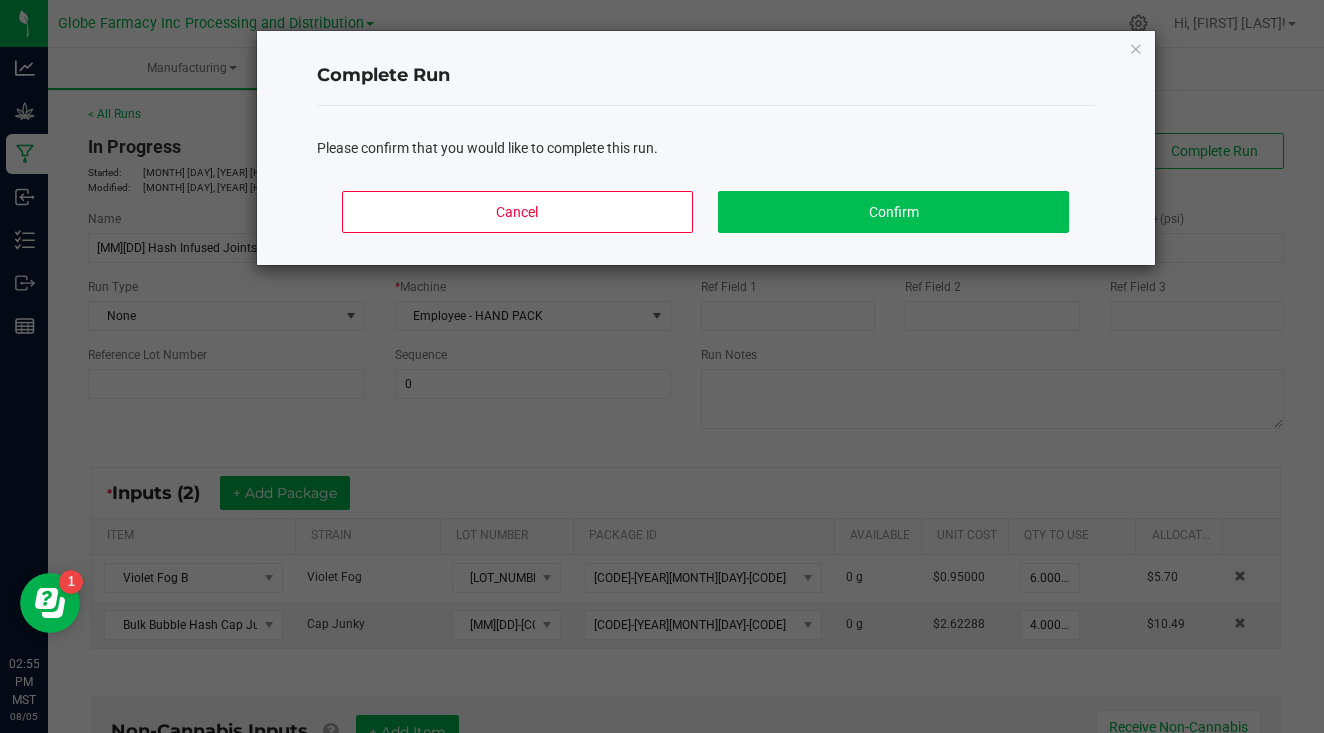 click on "Confirm" 